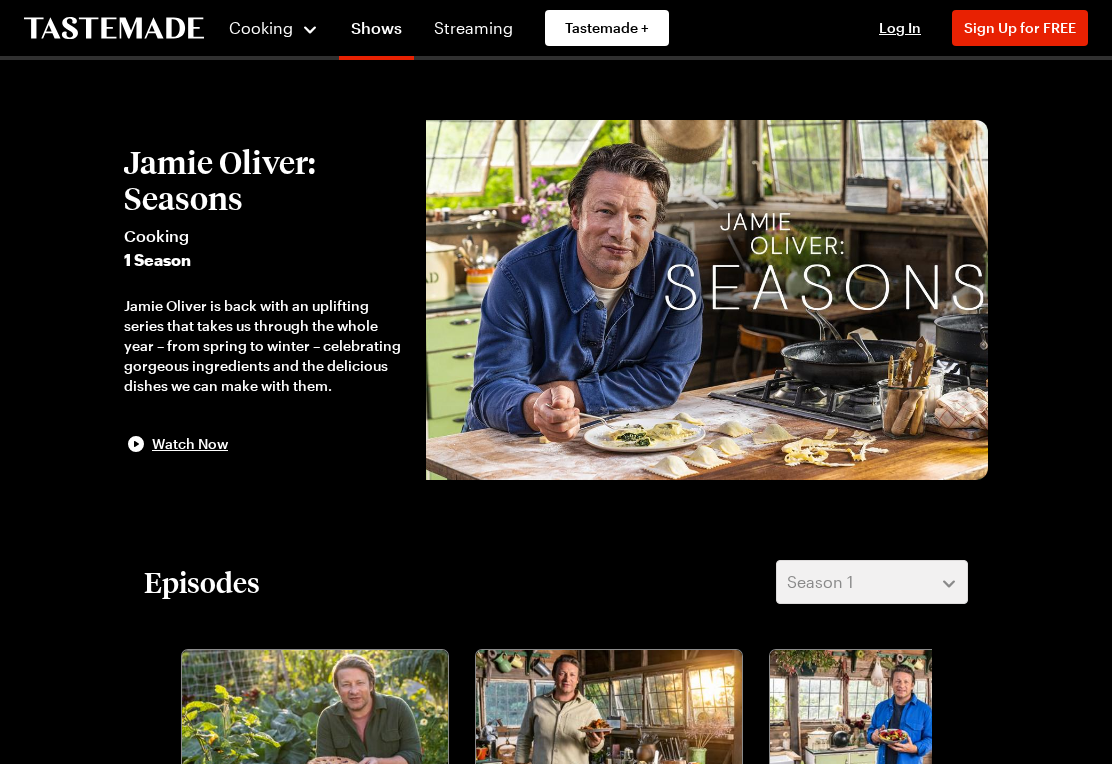 scroll, scrollTop: 0, scrollLeft: 0, axis: both 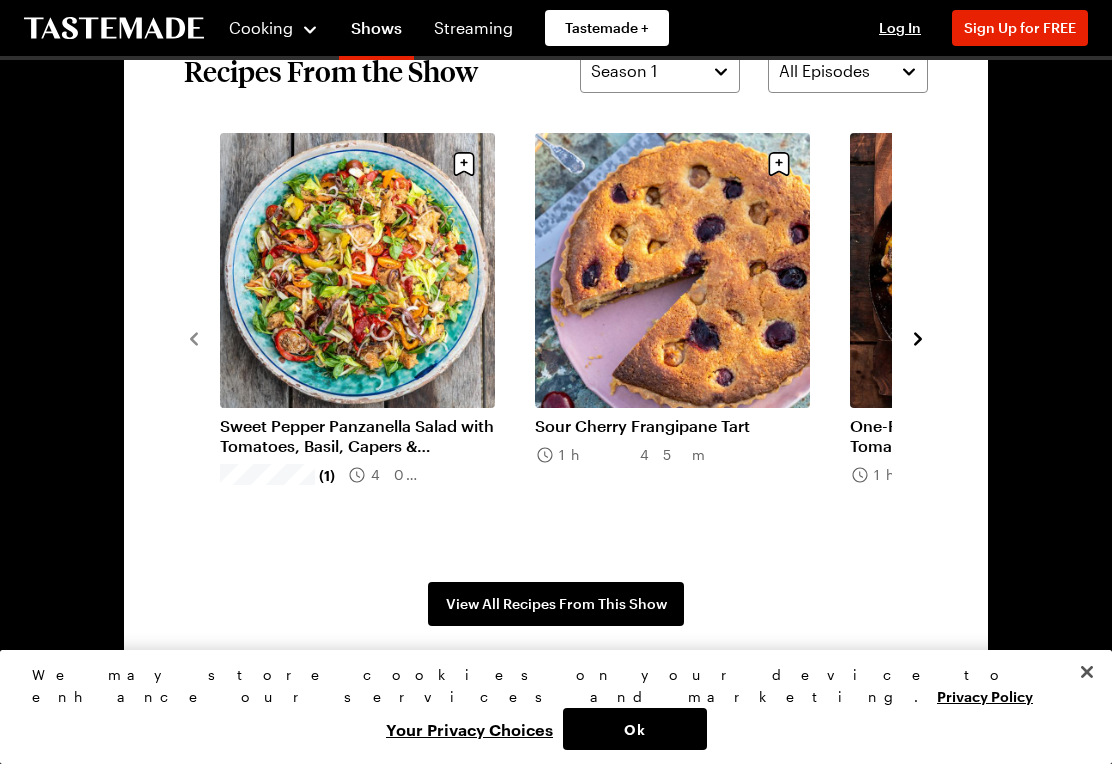 click 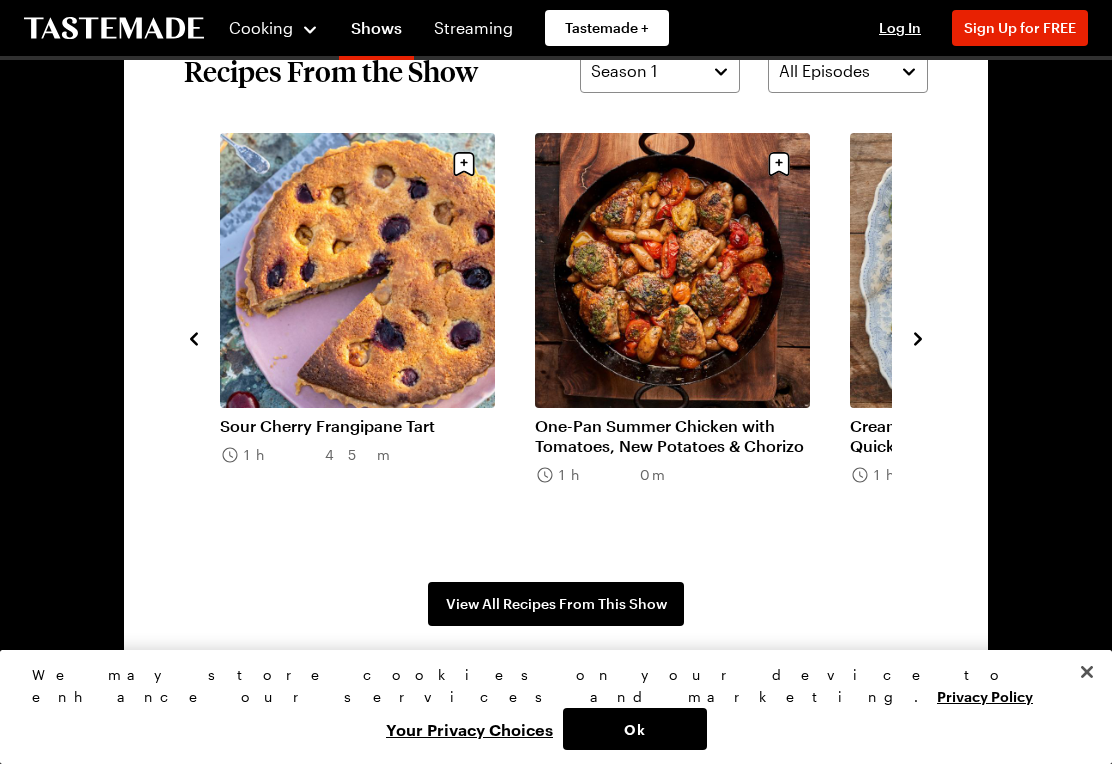 click 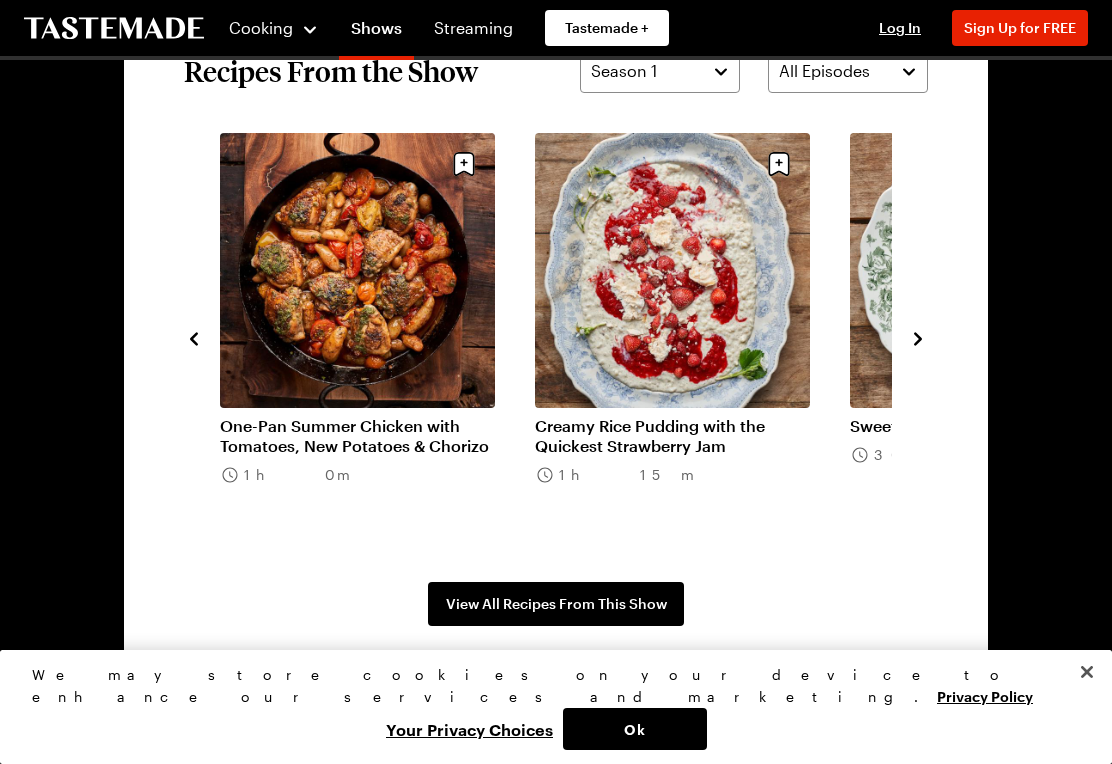 click 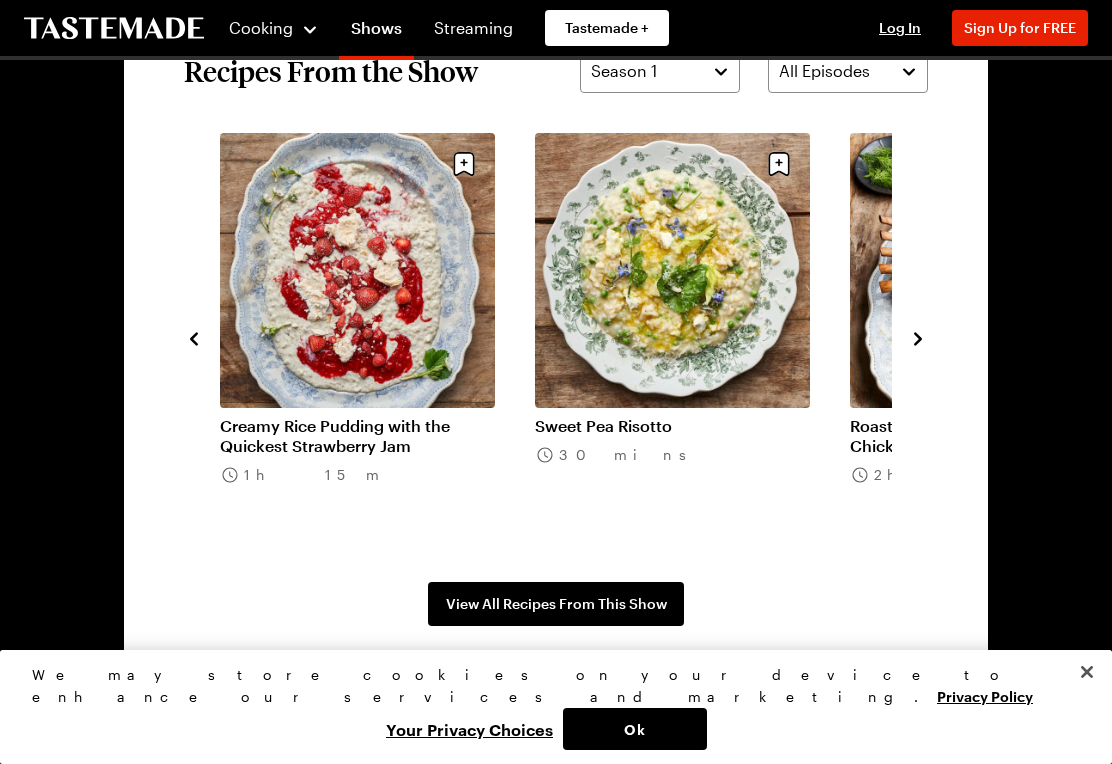 click 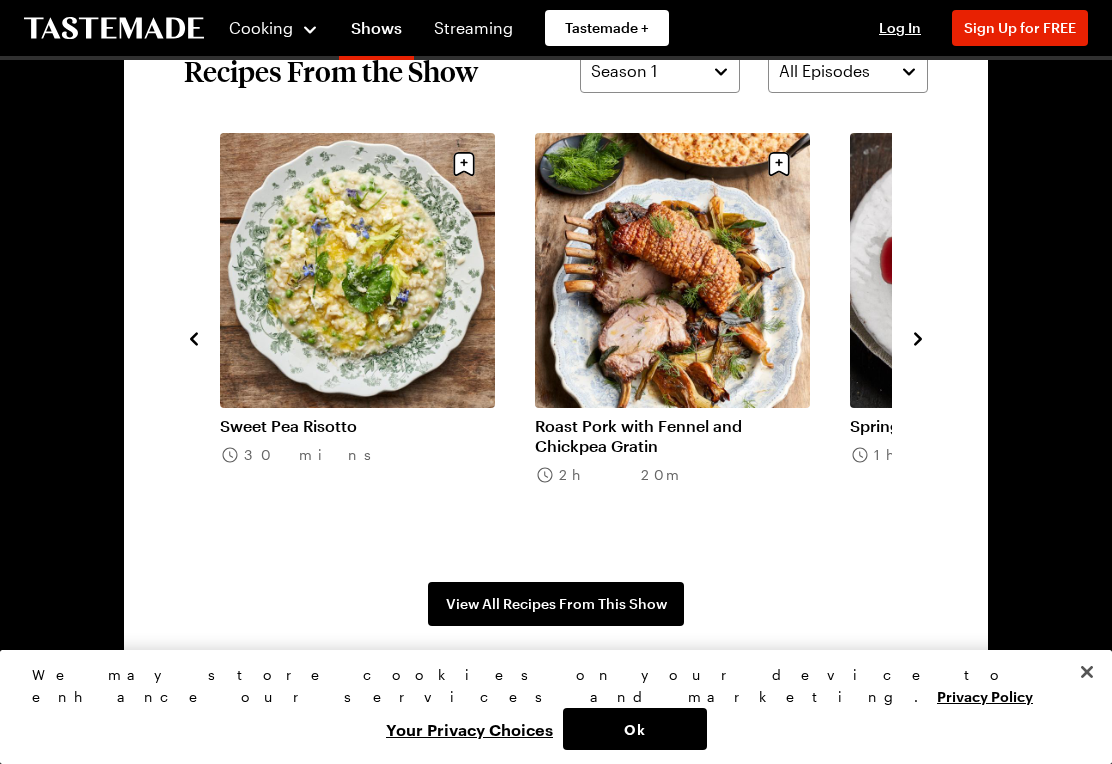 click 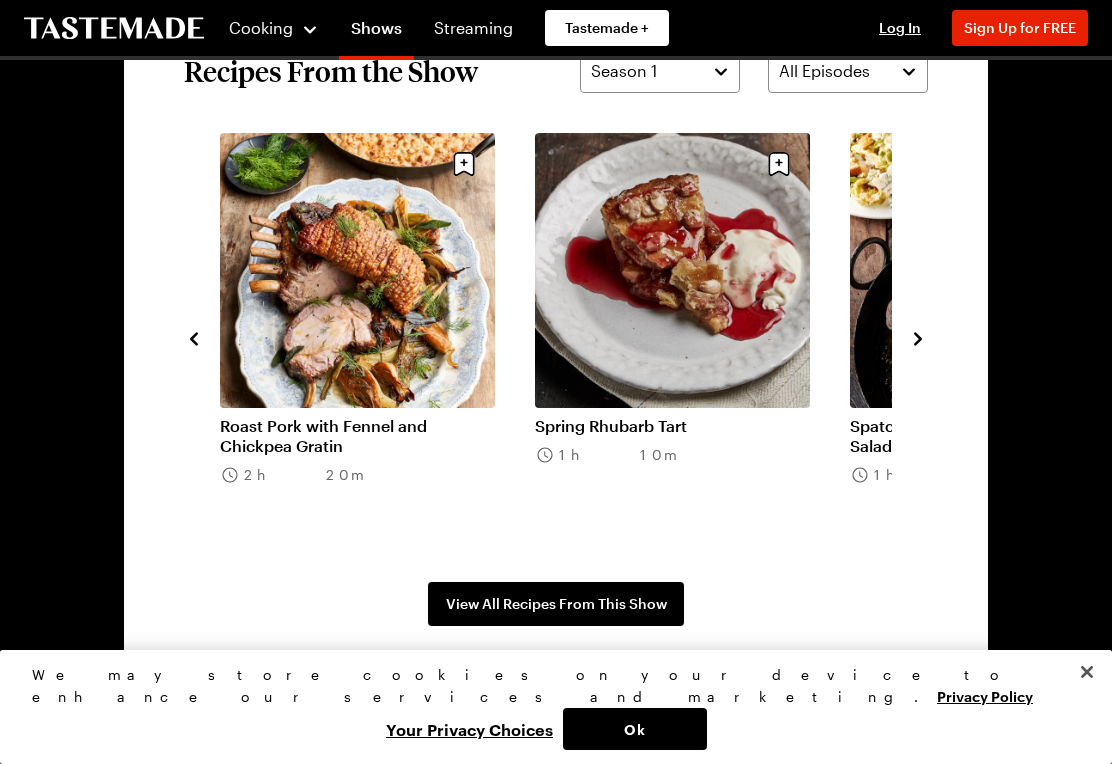 click 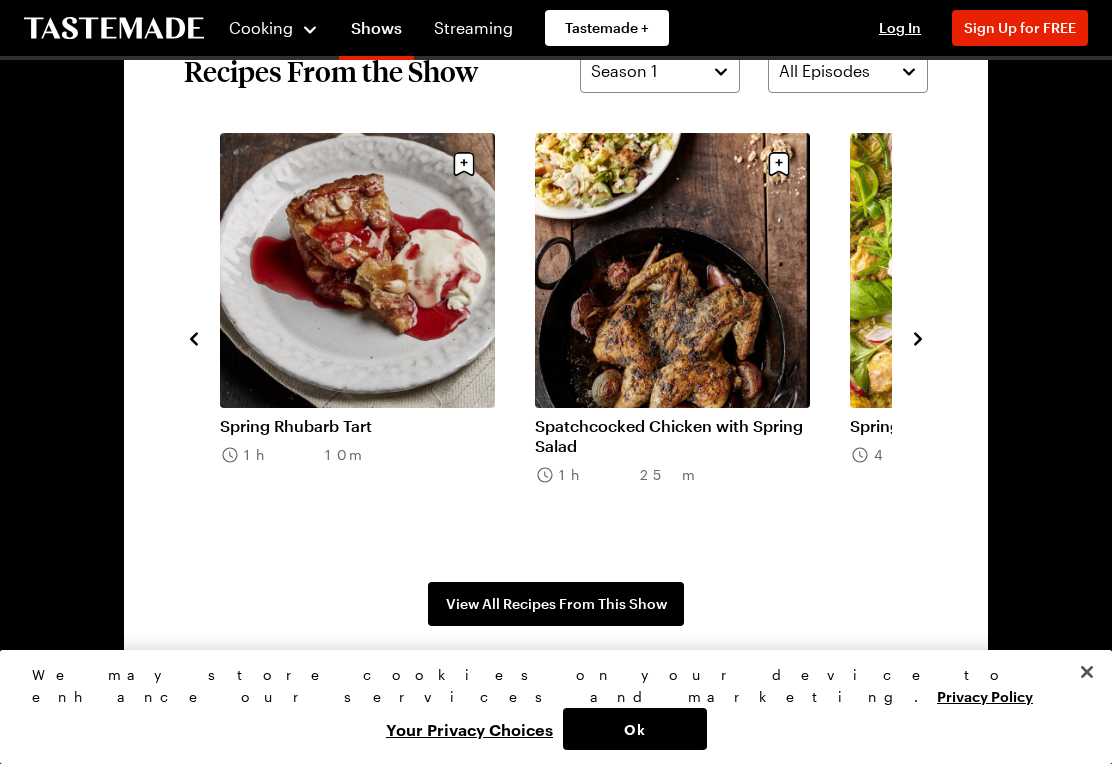 click 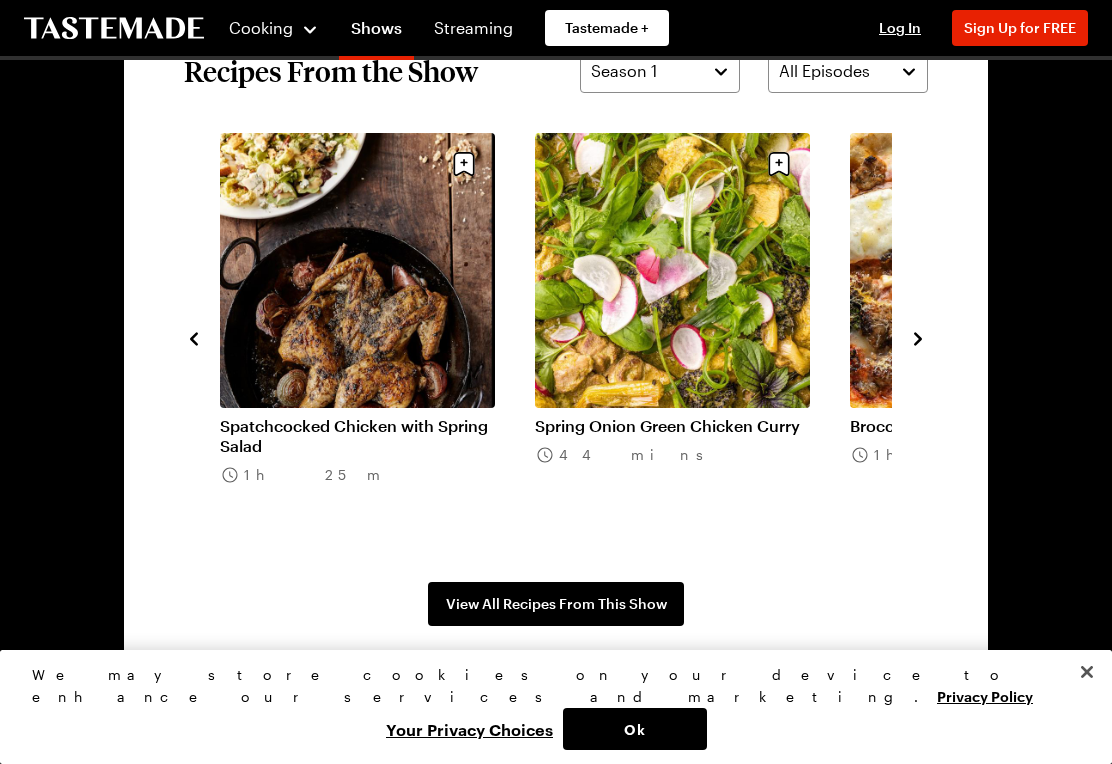 click 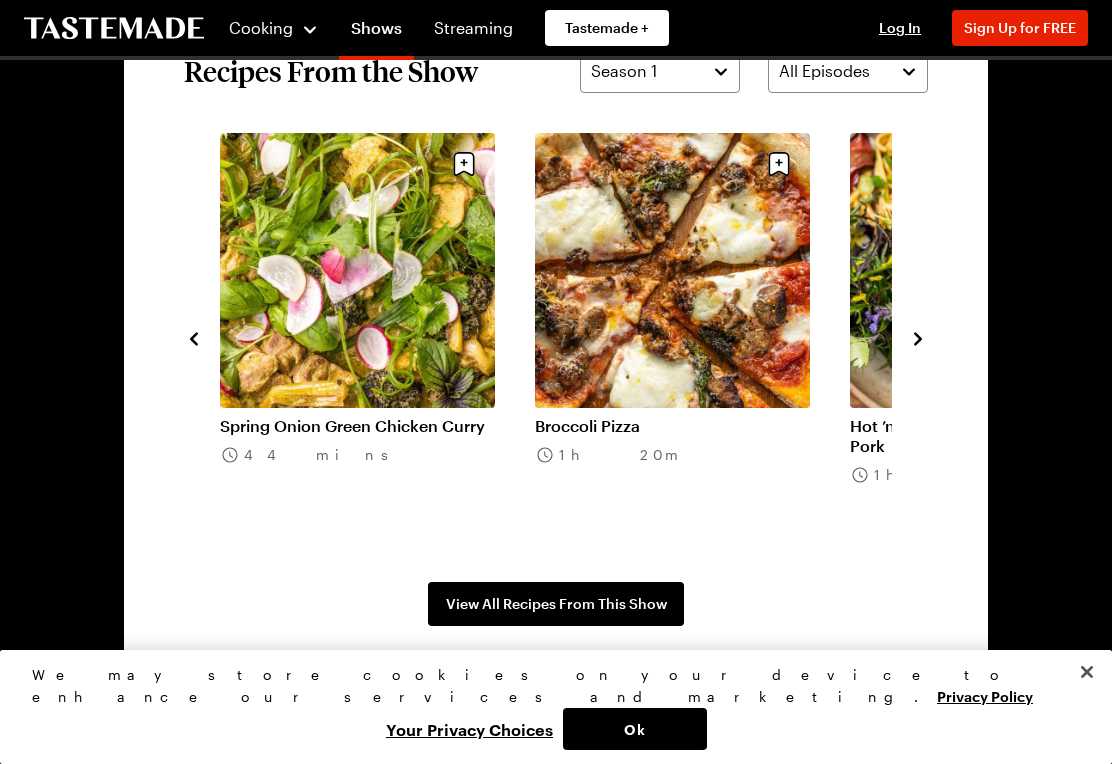 click 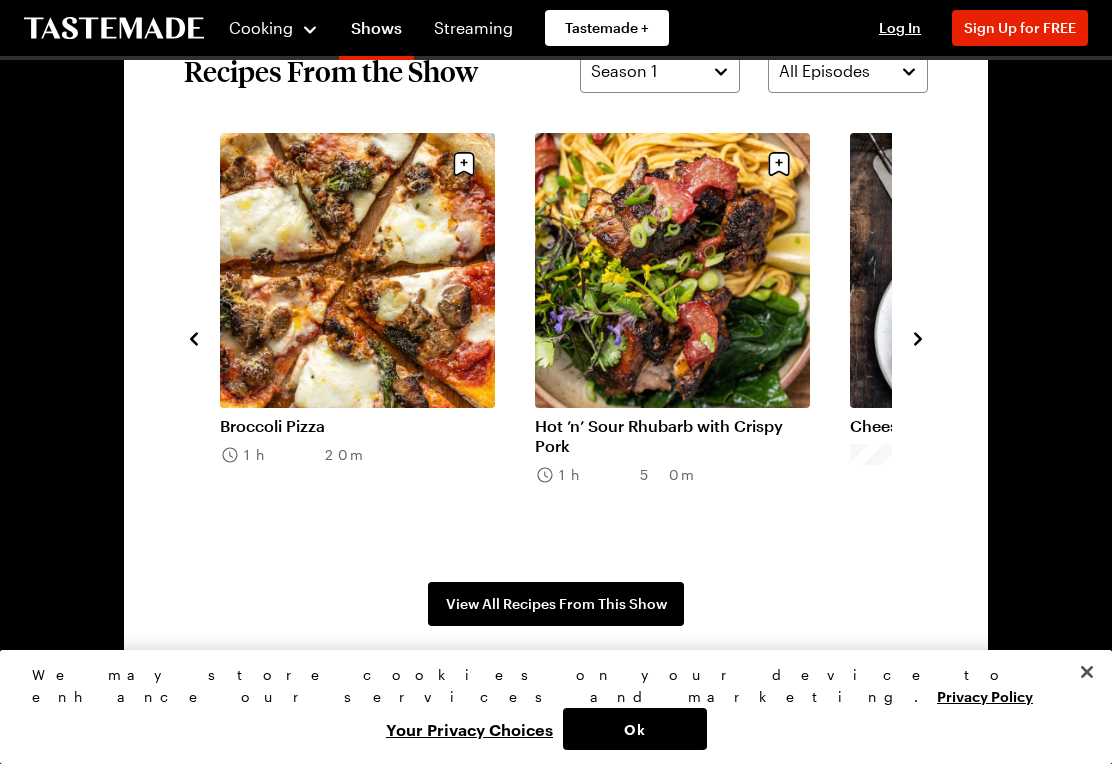 click at bounding box center [918, 337] 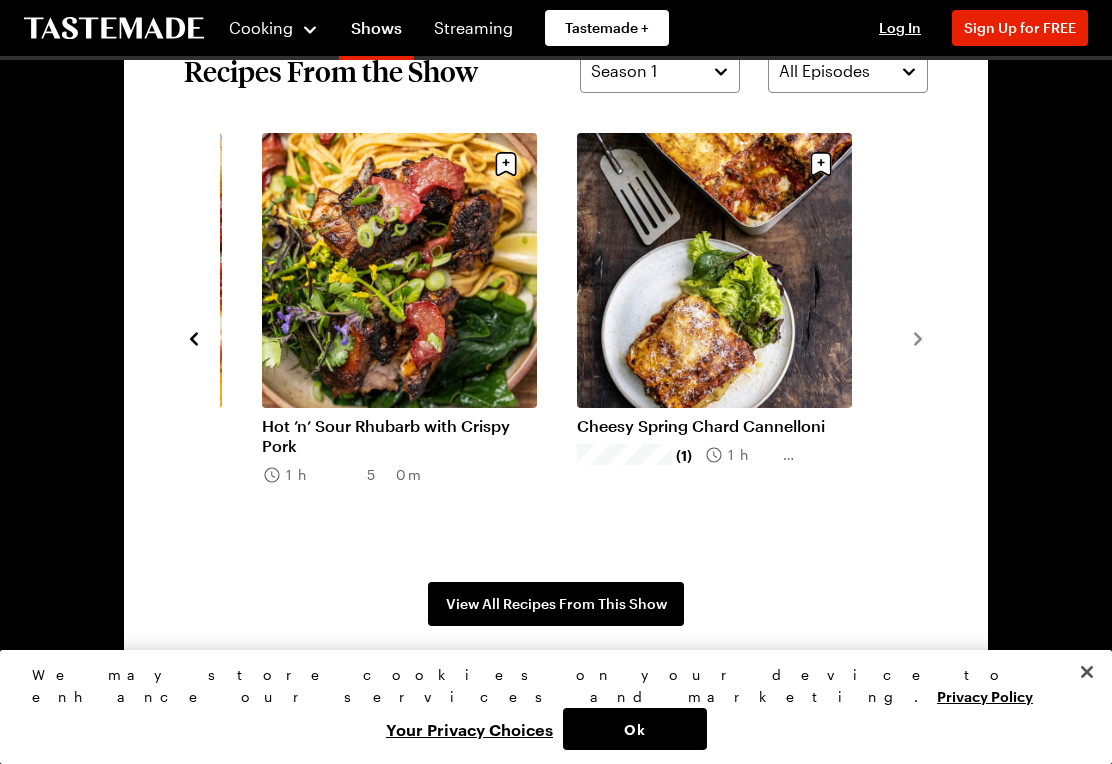 click 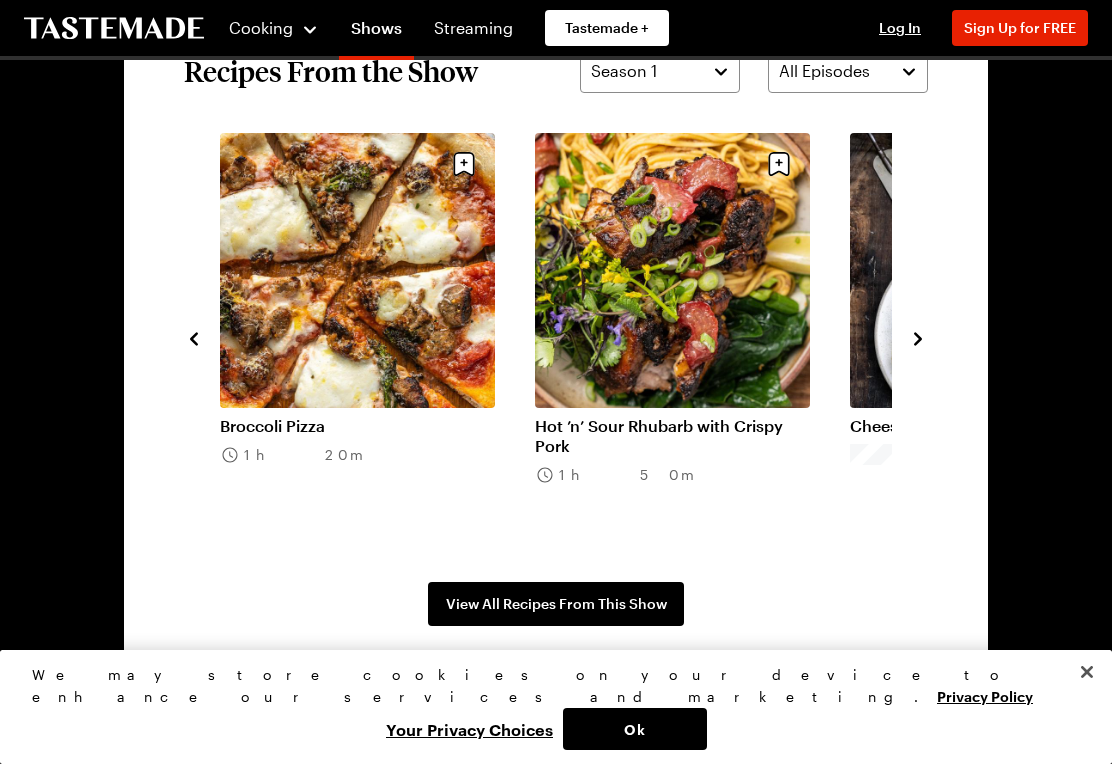 click 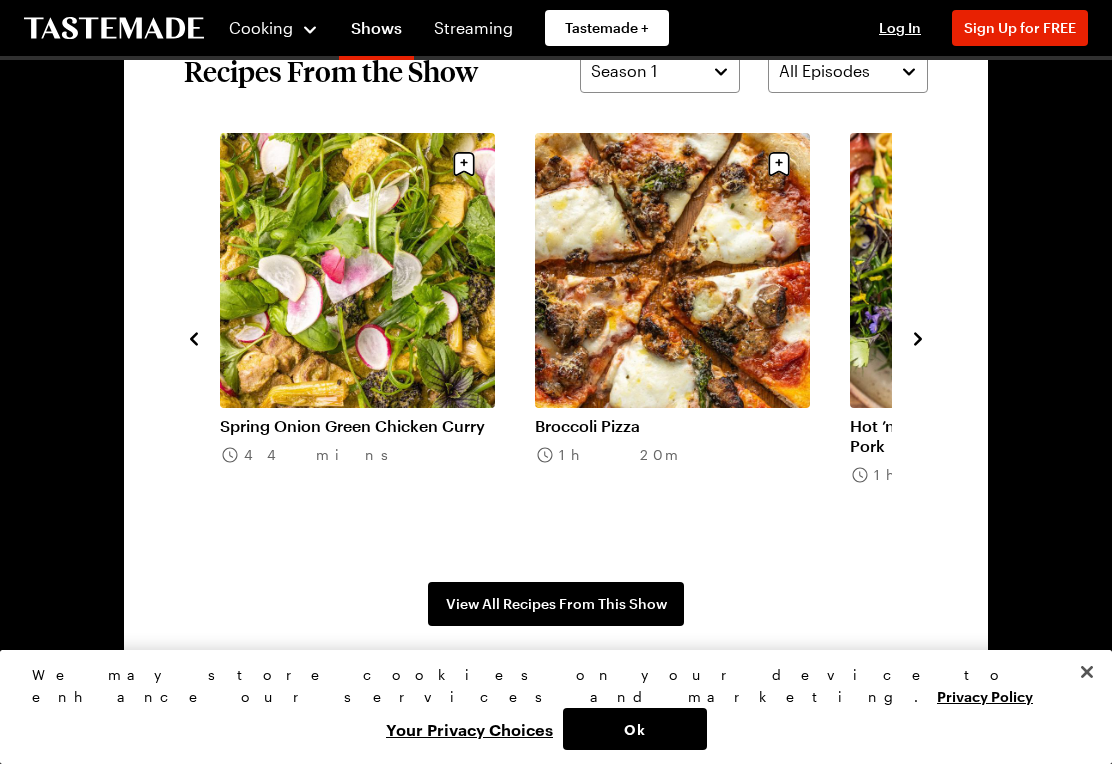 click 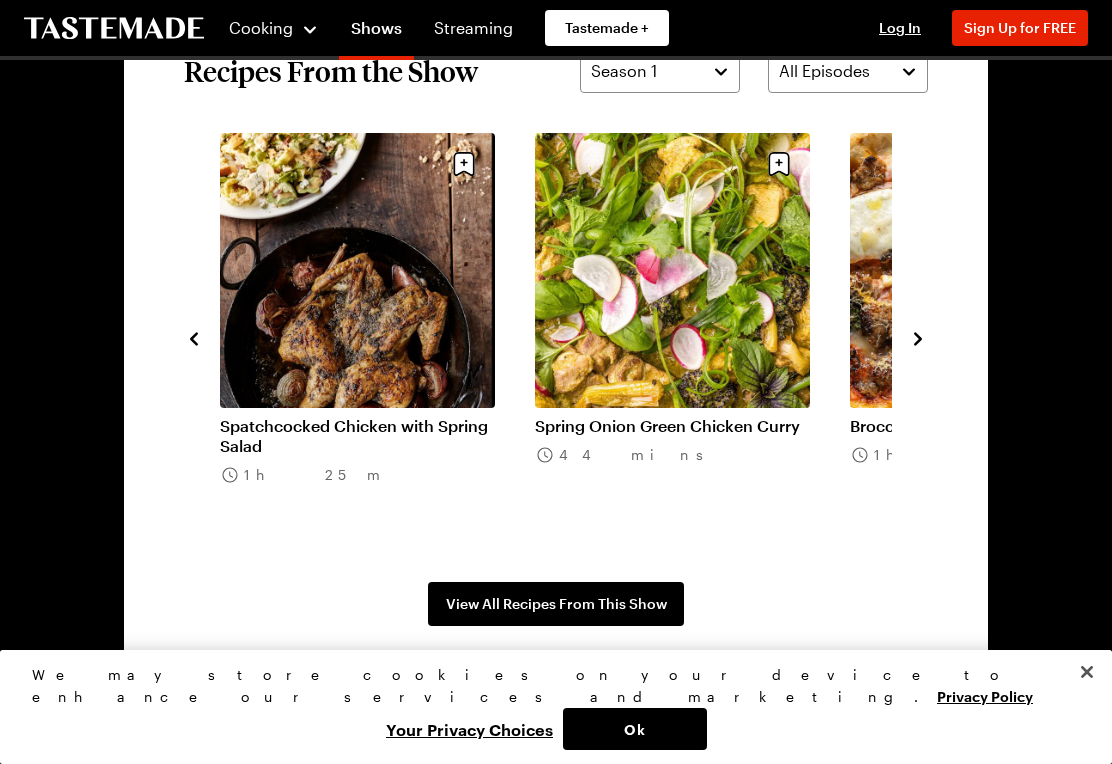 click 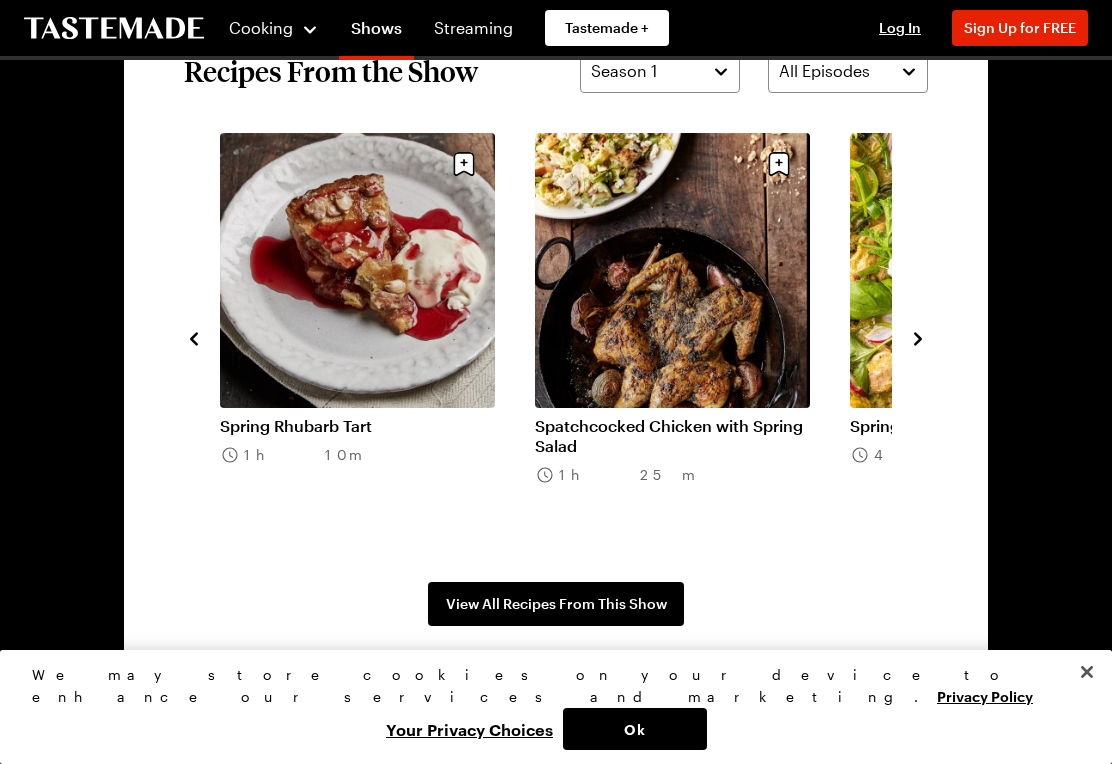 click 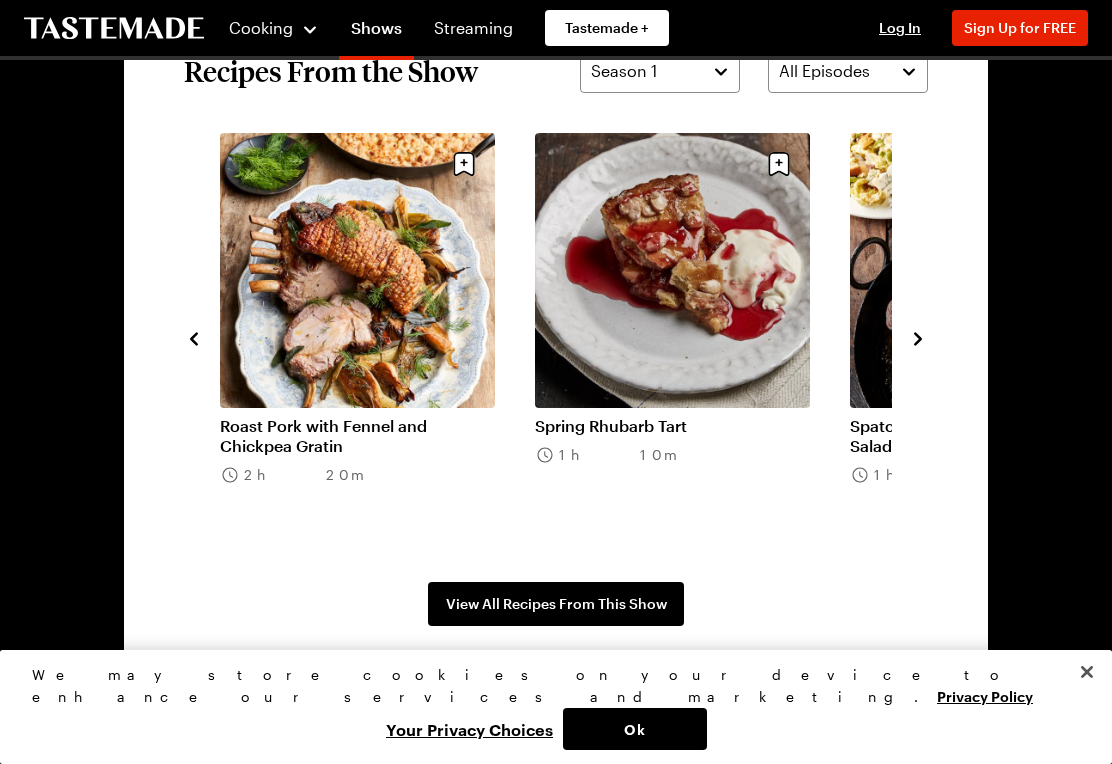 click 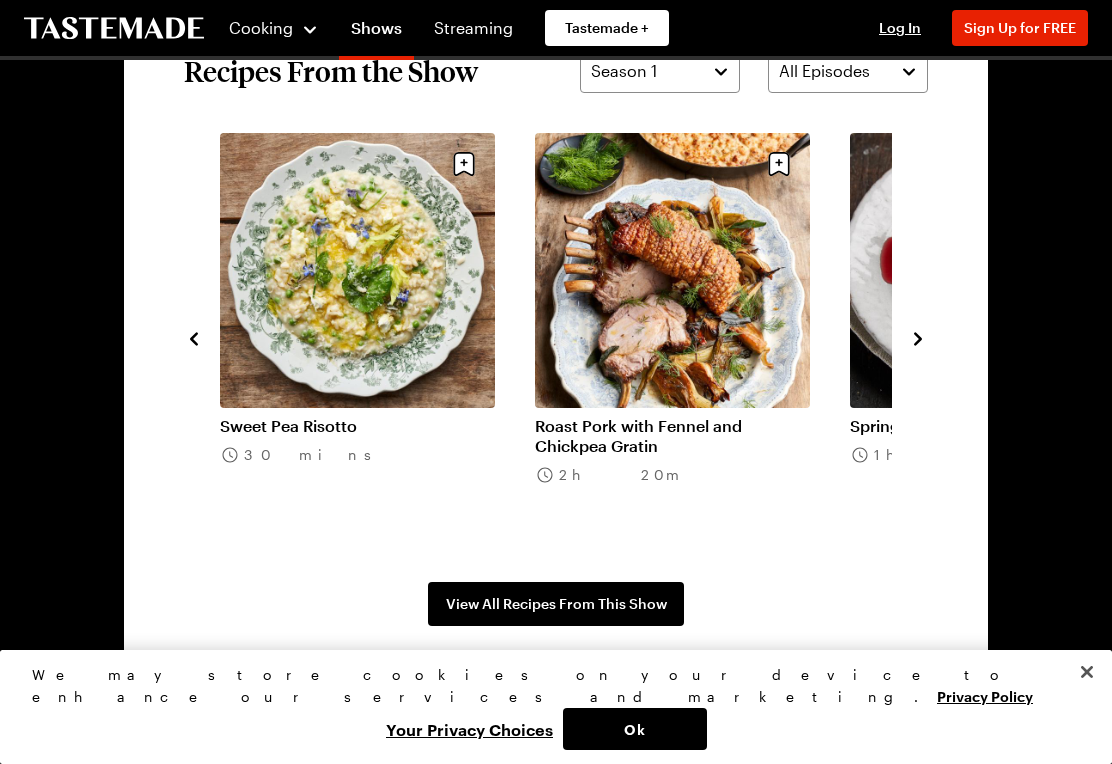 click 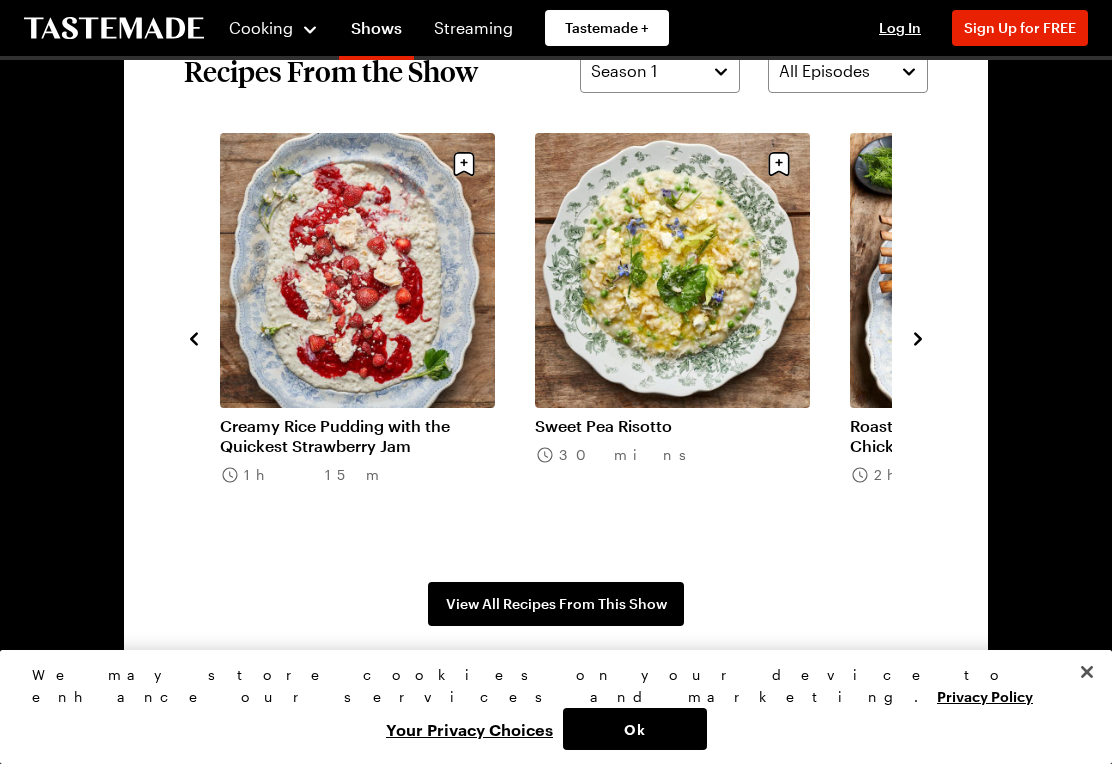 click 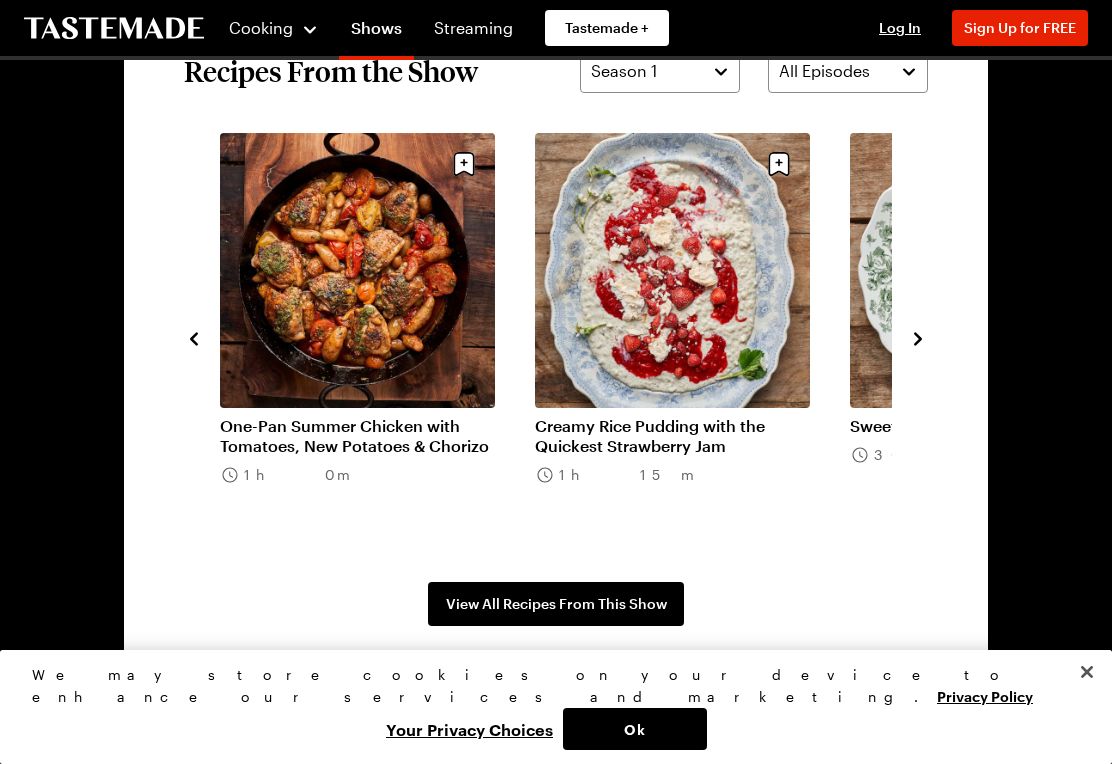 click 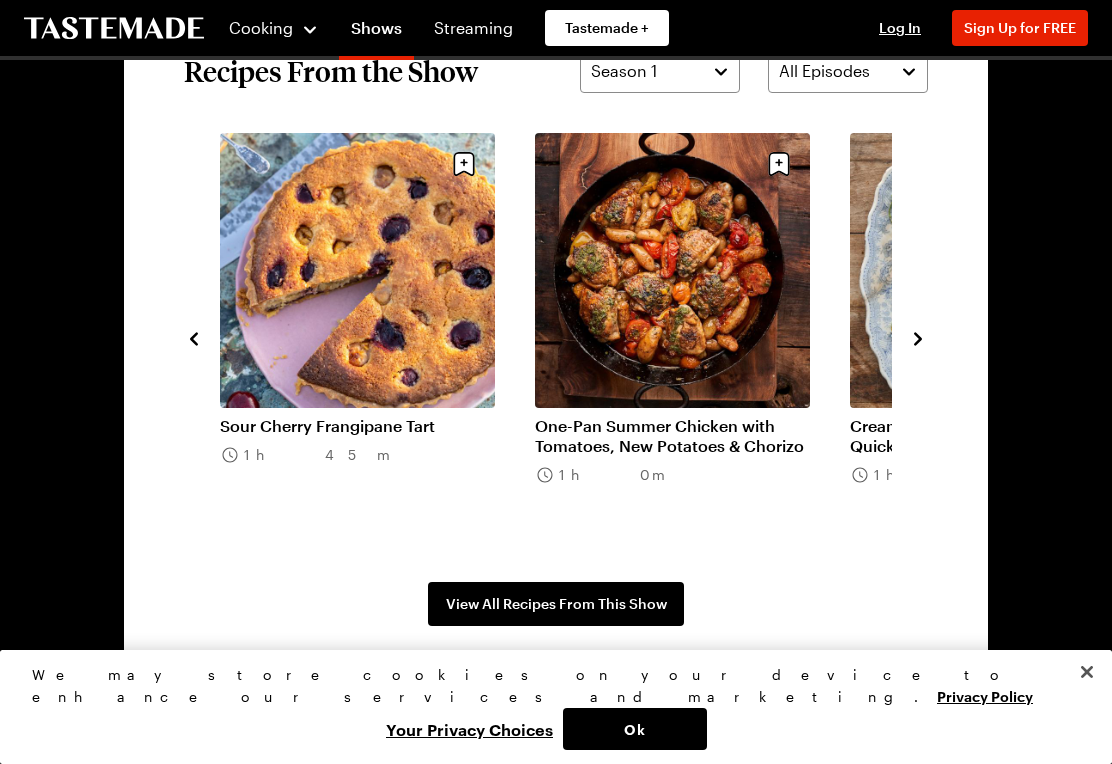 click 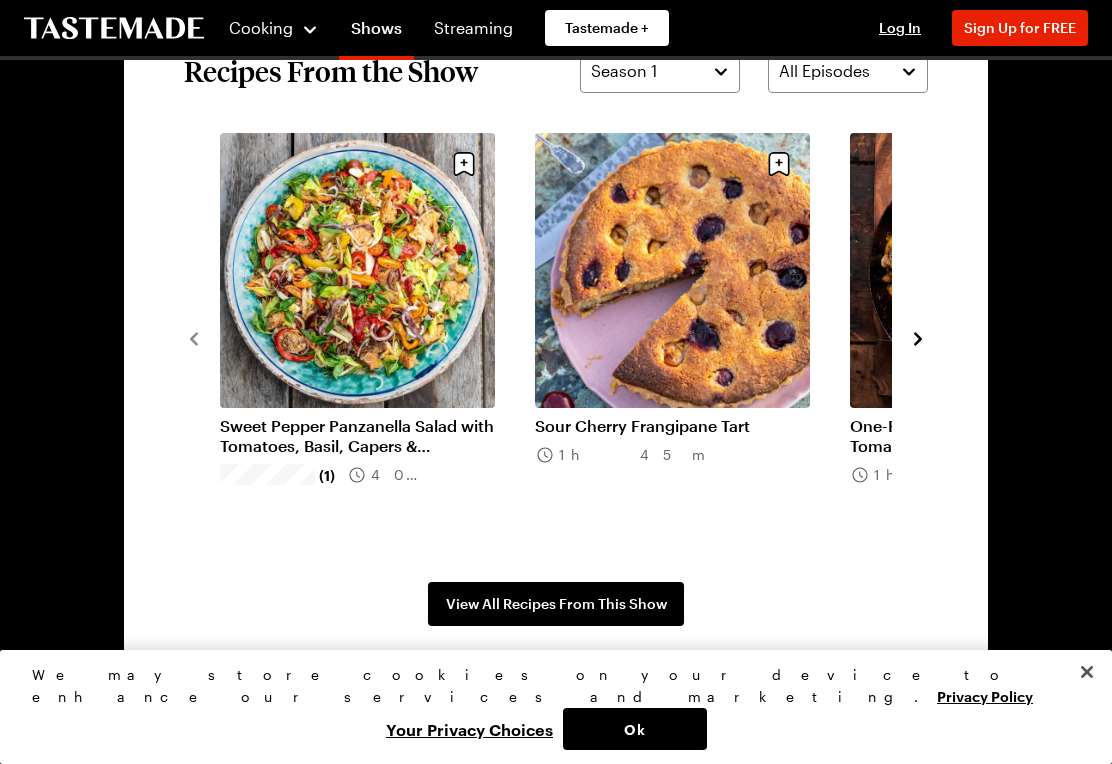 click 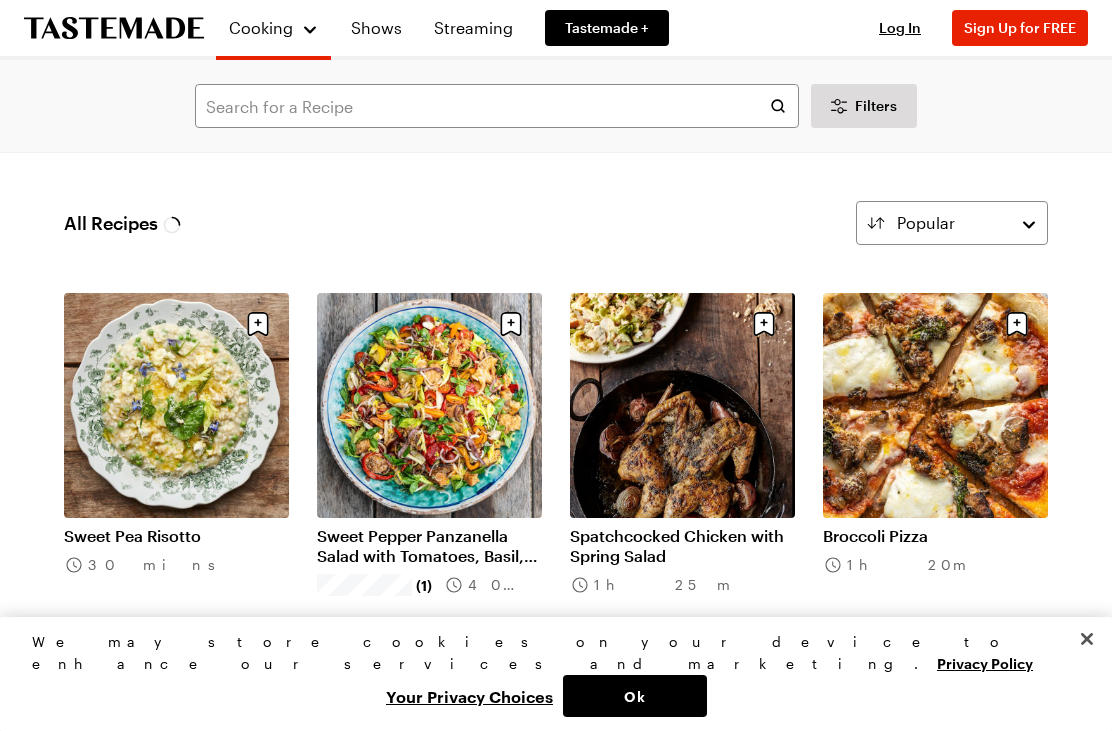 scroll, scrollTop: 0, scrollLeft: 0, axis: both 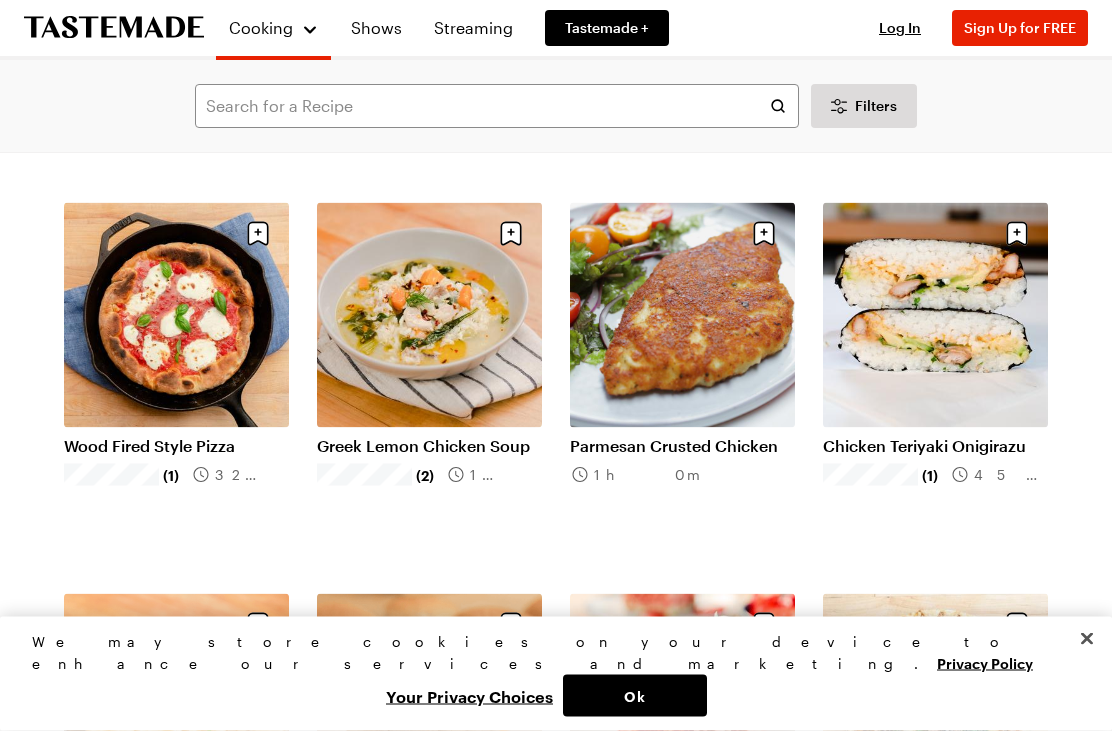 click on "All Recipes  ( 12,912 ) Popular Load More Chicken Pot Pie Biscuits (20) 1h 35m Easy French Toast Balls (8) 30 mins One-Pot Chicken & Rice (16) 1h 10m Chipotle-Style Chicken Burrito Bowl (9) 1h 0m Cowboy Cornbread Casserole (2) 1h 0m Lemon Roast Chicken (5) 2h 25m Stuffed Potato Ball Casserole (3) 2h 10m Affordable One-Pot Penne Pasta (8) 30 mins Classic Beef Stroganoff (10) 40 mins Chicken Burrito Bowls (1) 6h 50m Bang Bang Shrimp Linguine (6) 45 mins Cheesy Chicken Enchiladas (6) 24 mins Detroit Style Deep Dish Pizza (6) 38 mins Roasted Garlic & Parmesan Crispy Smashed Potato 1h 30m Fried Chicken (3) 50 mins Baklava Cheesecake (6) 5h 25m Chicken Piccata (6) 25 mins Healthy Fish Tacos (4) 14 mins Double Smashburgers (4) 50 mins Frankie's Cacio e Pepe (4) 15 mins Beef Noodles (4) 1h 45m Butter-Roasted Fish (1) 25 mins Blueberry Breakfast Smoothie Bowl (2) 10 mins Cheesy Garlic Pull Apart Bread (2) 3h 10m Invisible Cake (4) 3h 35m Chicken Pizzaiola (4) 30 mins 3-Ingredient Orange Chicken (1) 40 mins (6) 1h 20m" at bounding box center [556, -2697] 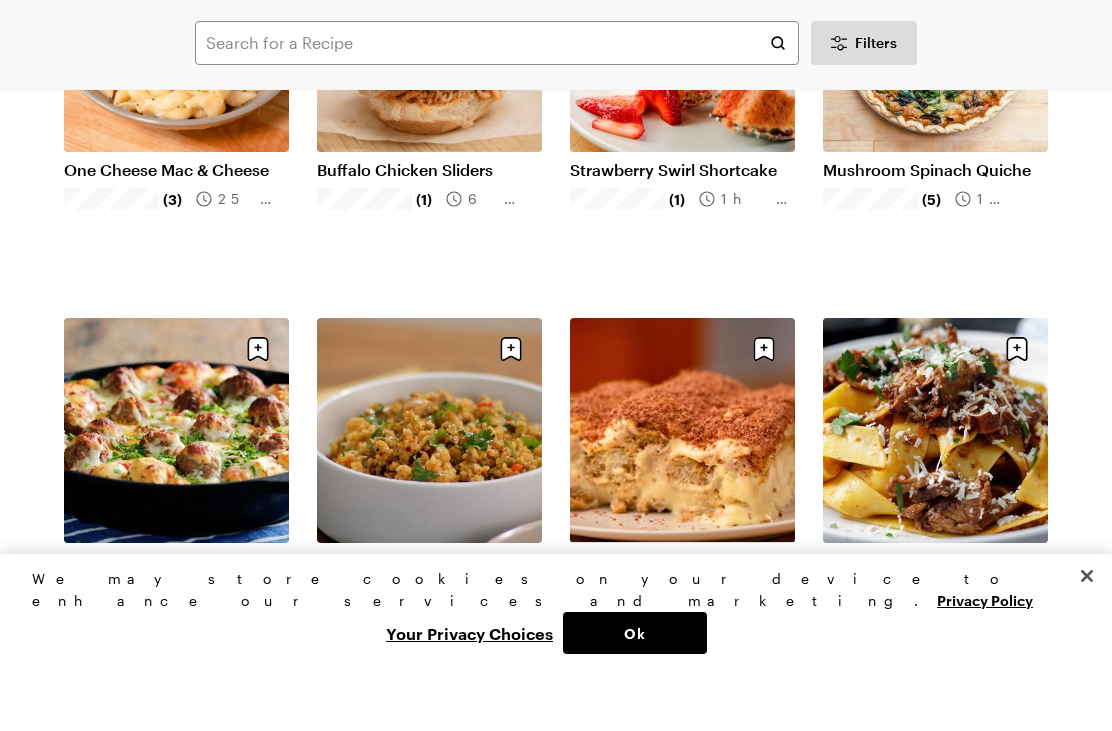scroll, scrollTop: 8667, scrollLeft: 0, axis: vertical 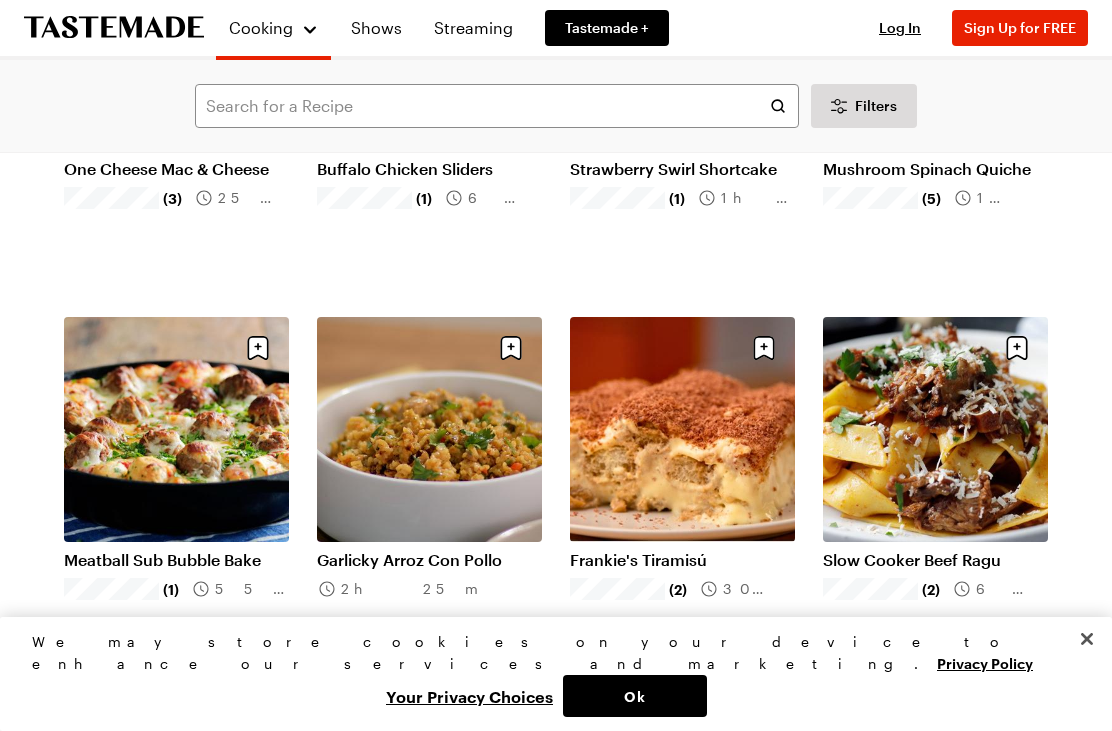 click on "Filters Search All Recipes  ( 12,912 ) Popular Load More Chicken Pot Pie Biscuits (20) 1h 35m Easy French Toast Balls (8) 30 mins One-Pot Chicken & Rice (16) 1h 10m Chipotle-Style Chicken Burrito Bowl (9) 1h 0m Cowboy Cornbread Casserole (2) 1h 0m Lemon Roast Chicken (5) 2h 25m Stuffed Potato Ball Casserole (3) 2h 10m Affordable One-Pot Penne Pasta (8) 30 mins Classic Beef Stroganoff (10) 40 mins Chicken Burrito Bowls (1) 6h 50m Bang Bang Shrimp Linguine (6) 45 mins Cheesy Chicken Enchiladas (6) 24 mins Detroit Style Deep Dish Pizza (6) 38 mins Roasted Garlic & Parmesan Crispy Smashed Potato 1h 30m Fried Chicken (3) 50 mins Baklava Cheesecake (6) 5h 25m Chicken Piccata (6) 25 mins Healthy Fish Tacos (4) 14 mins Double Smashburgers (4) 50 mins Frankie's Cacio e Pepe (4) 15 mins Beef Noodles (4) 1h 45m Butter-Roasted Fish (1) 25 mins Blueberry Breakfast Smoothie Bowl (2) 10 mins Cheesy Garlic Pull Apart Bread (2) 3h 10m Invisible Cake (4) 3h 35m Chicken Pizzaiola (4) 30 mins 3-Ingredient Orange Chicken (1) (6)" at bounding box center [556, -3412] 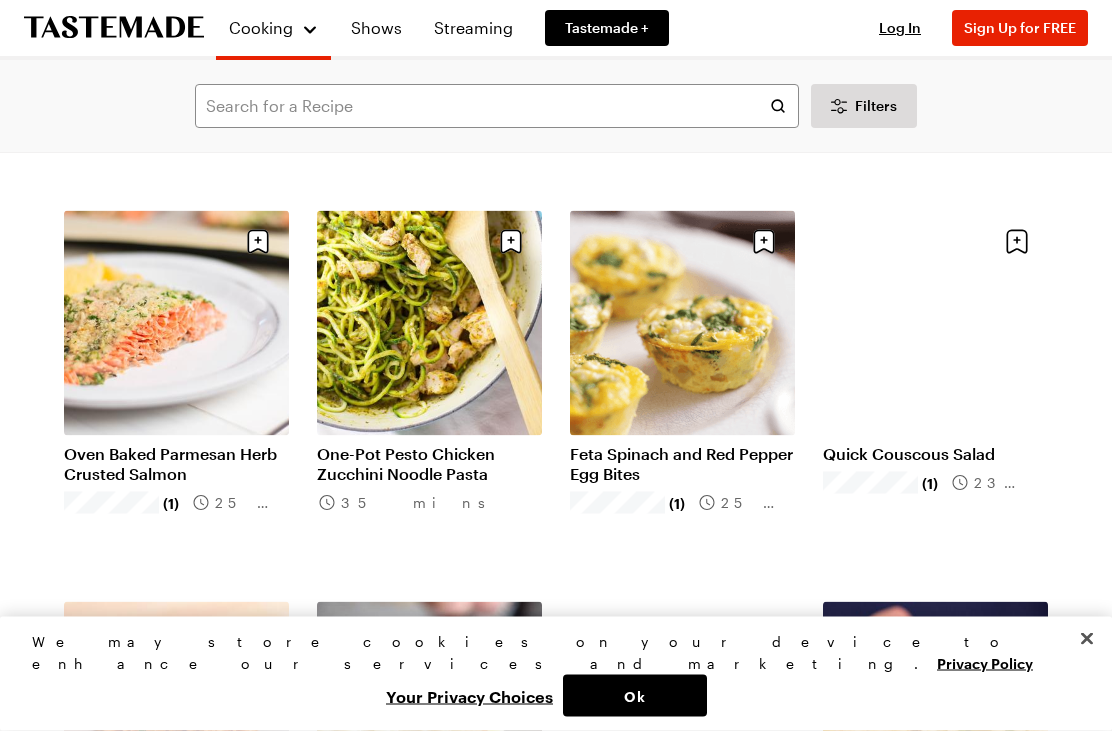 scroll, scrollTop: 11122, scrollLeft: 0, axis: vertical 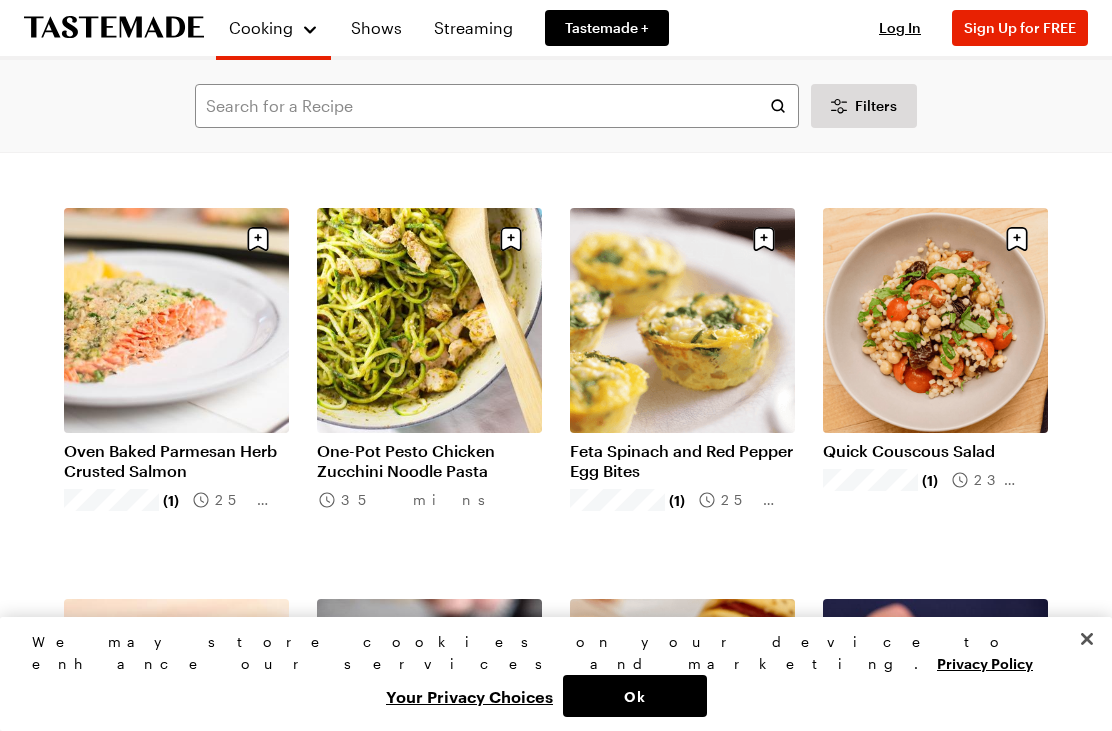 click on "All Recipes  ( 12,912 ) Popular Load More Chicken Pot Pie Biscuits (20) 1h 35m Easy French Toast Balls (8) 30 mins One-Pot Chicken & Rice (16) 1h 10m Chipotle-Style Chicken Burrito Bowl (9) 1h 0m Cowboy Cornbread Casserole (2) 1h 0m Lemon Roast Chicken (5) 2h 25m Stuffed Potato Ball Casserole (3) 2h 10m Affordable One-Pot Penne Pasta (8) 30 mins Classic Beef Stroganoff (10) 40 mins Chicken Burrito Bowls (1) 6h 50m Bang Bang Shrimp Linguine (6) 45 mins Cheesy Chicken Enchiladas (6) 24 mins Detroit Style Deep Dish Pizza (6) 38 mins Roasted Garlic & Parmesan Crispy Smashed Potato 1h 30m Fried Chicken (3) 50 mins Baklava Cheesecake (6) 5h 25m Chicken Piccata (6) 25 mins Healthy Fish Tacos (4) 14 mins Double Smashburgers (4) 50 mins Frankie's Cacio e Pepe (4) 15 mins Beef Noodles (4) 1h 45m Butter-Roasted Fish (1) 25 mins Blueberry Breakfast Smoothie Bowl (2) 10 mins Cheesy Garlic Pull Apart Bread (2) 3h 10m Invisible Cake (4) 3h 35m Chicken Pizzaiola (4) 30 mins 3-Ingredient Orange Chicken (1) 40 mins (6) 1h 20m" at bounding box center (556, -4647) 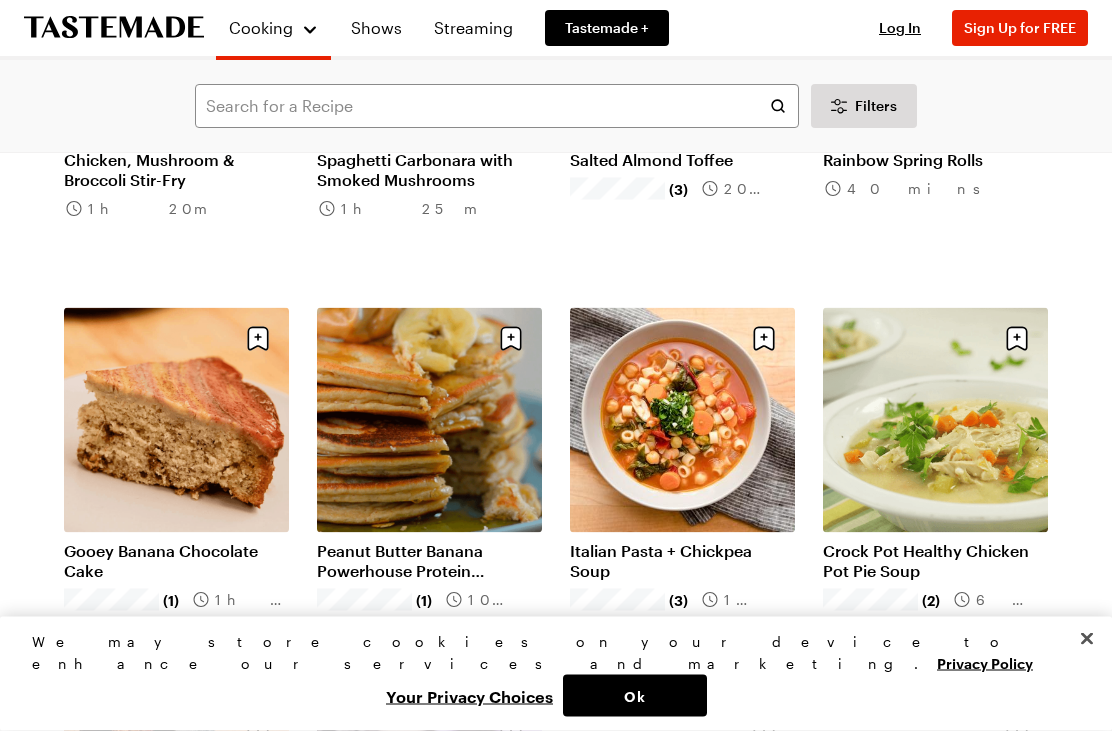 scroll, scrollTop: 13371, scrollLeft: 0, axis: vertical 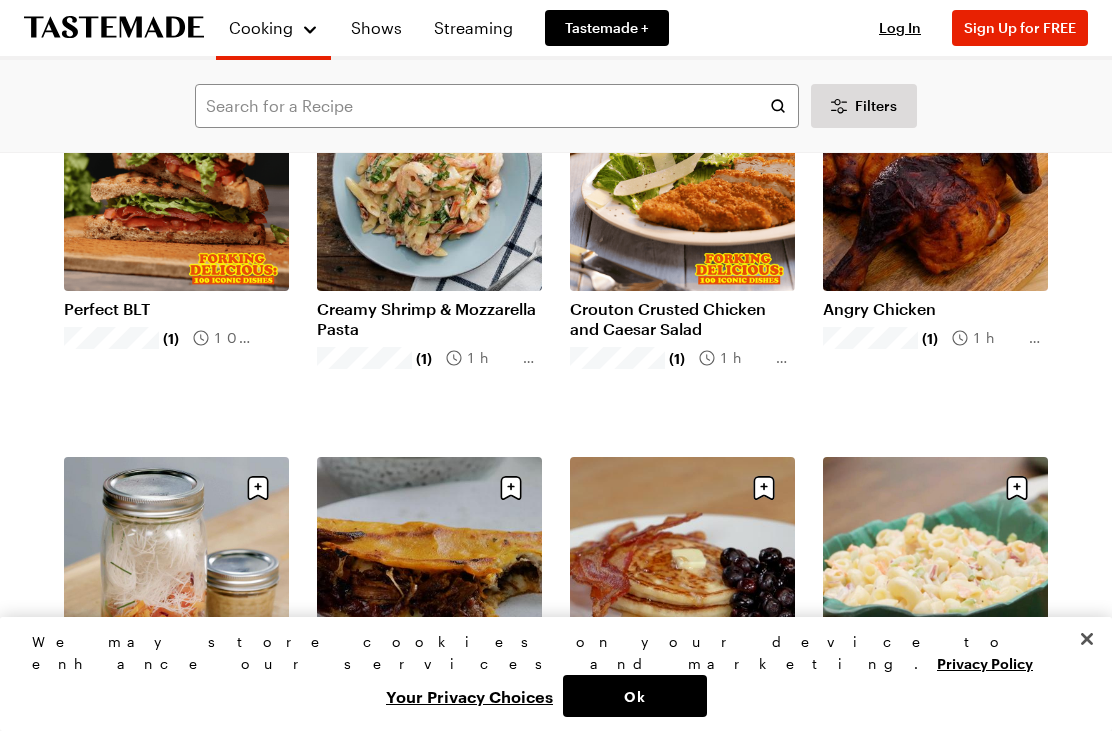 click on "Hawaiian Mac Salad" at bounding box center [935, 700] 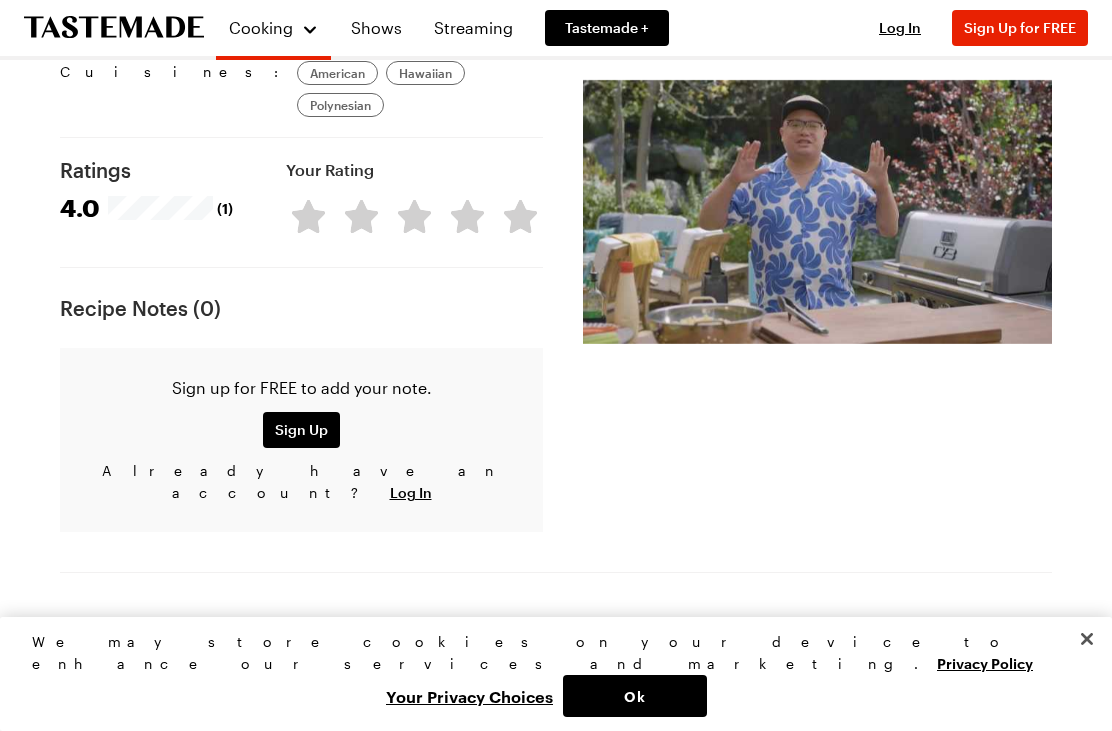 scroll, scrollTop: 1816, scrollLeft: 0, axis: vertical 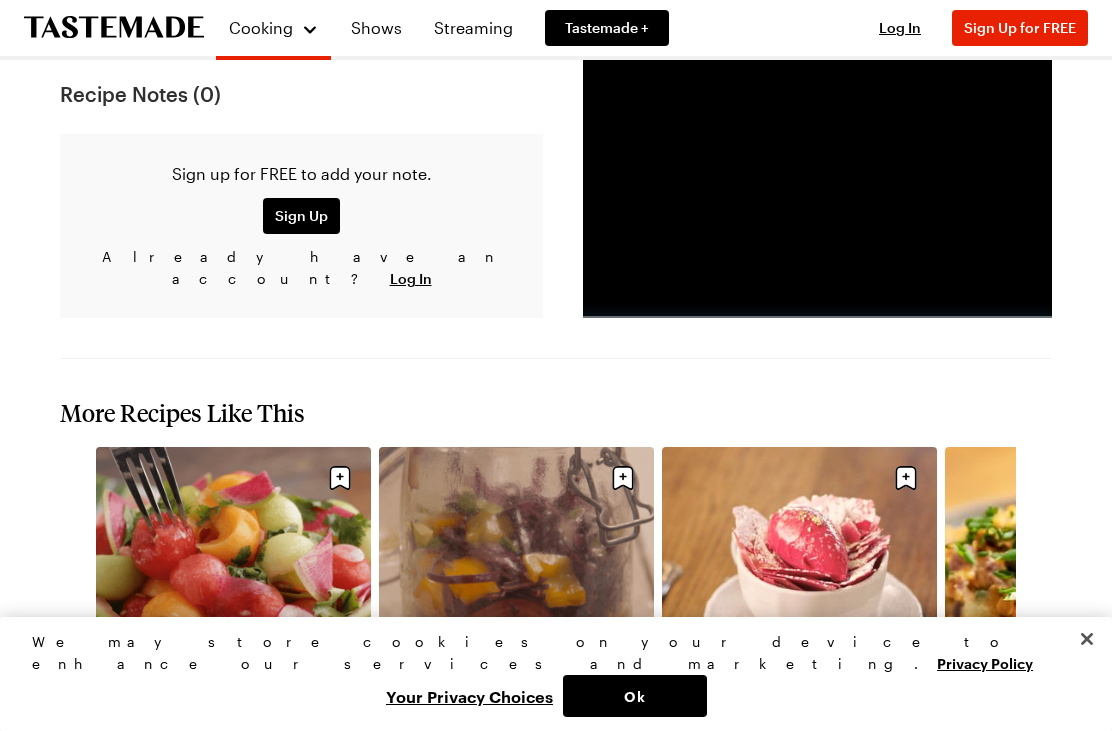 click 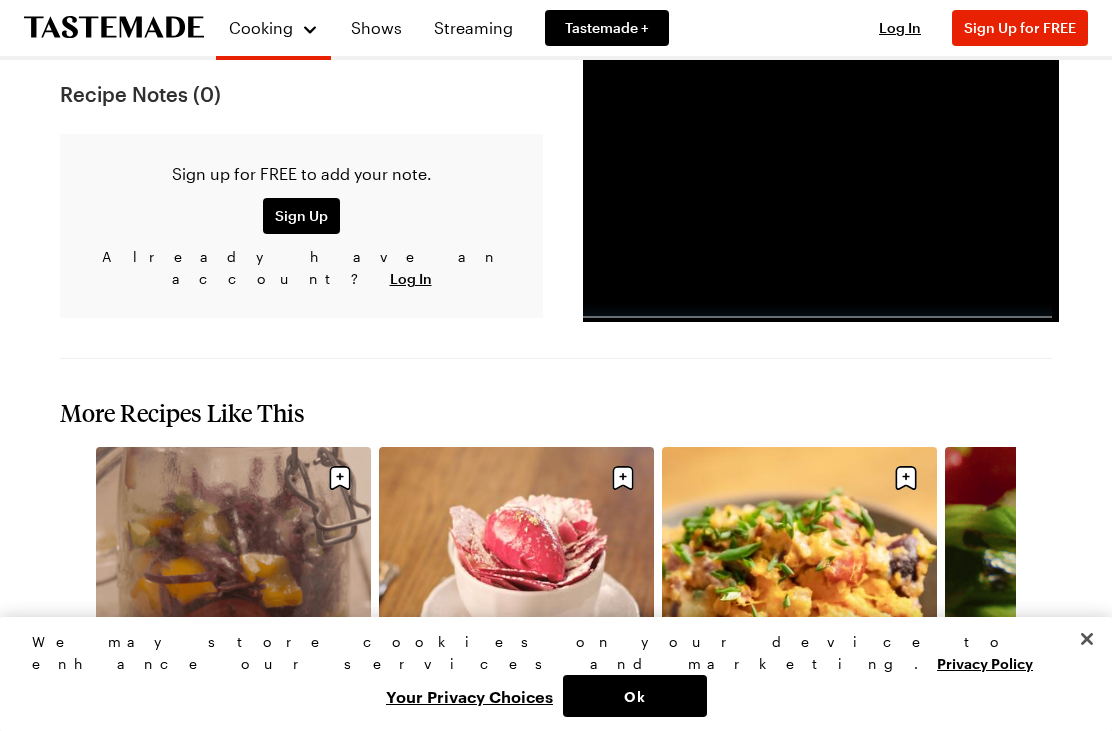 click 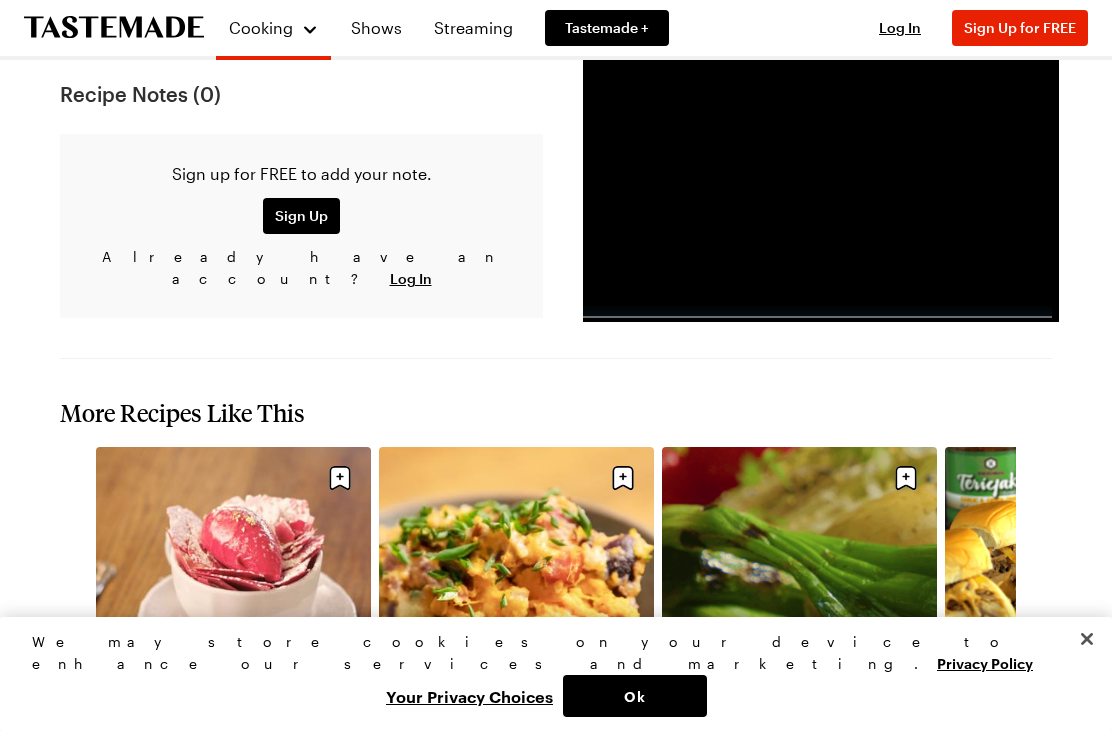 click 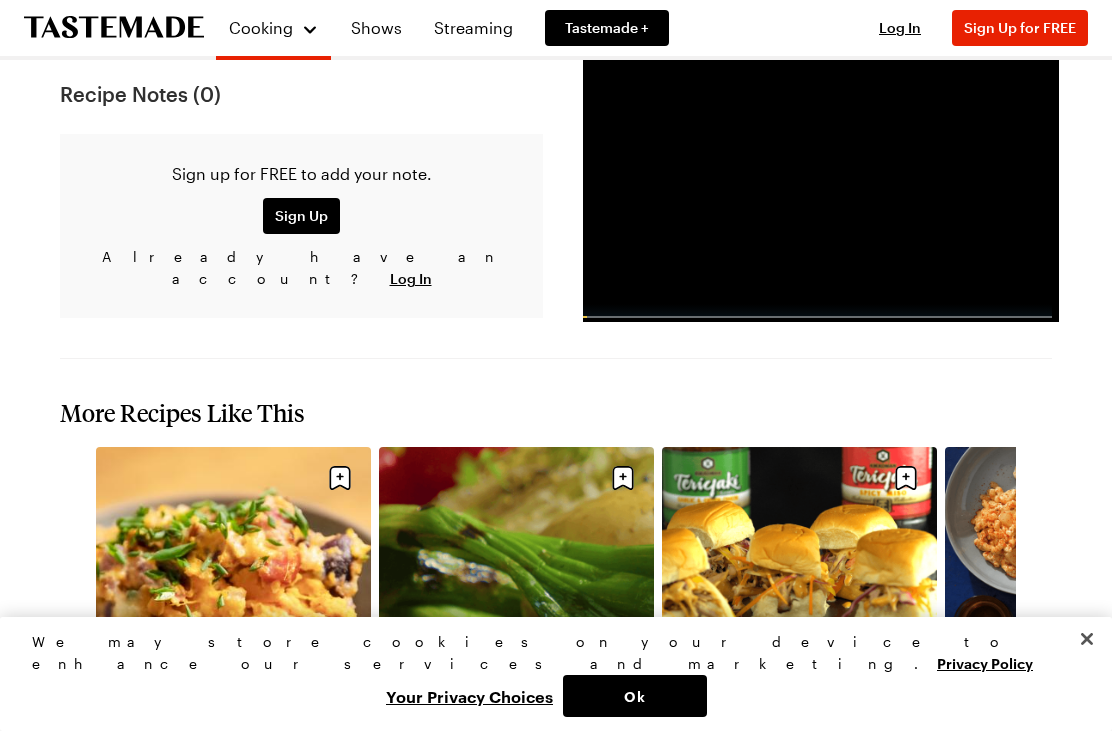 click at bounding box center (1042, 651) 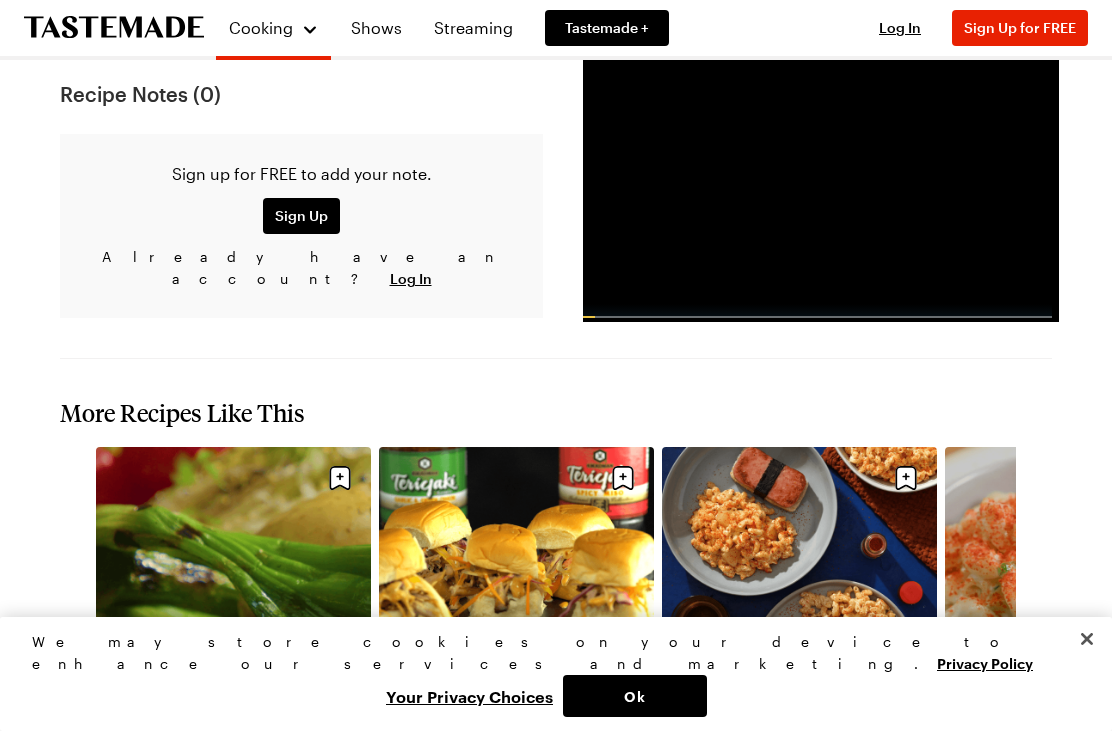 click at bounding box center [1042, 651] 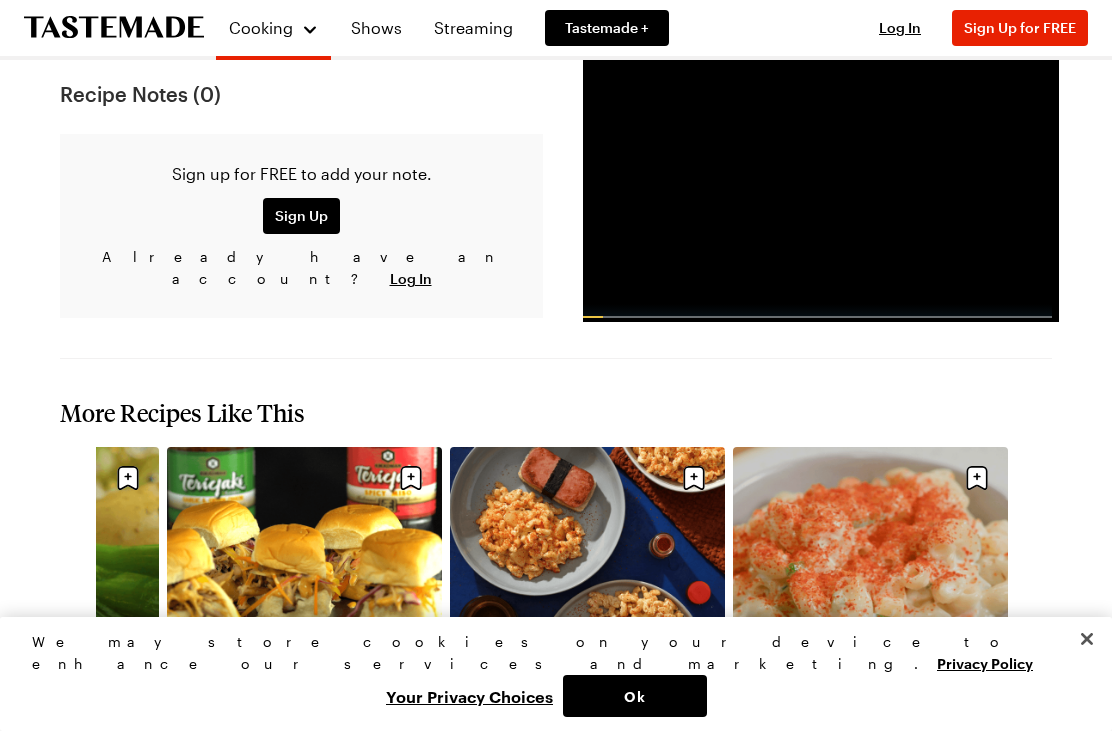 click on "[FIRST] [LAST] whip up the beloved Hawaiian Mac Salad by combining tender macaroni with creamy mayonnaise, grated carrots, and tangy seasonings, a staple at Hawaiian BBQs that brings comforting, deliciously simple flavors to every gathering. (1) By [FIRST] [LAST] Updated : [DATE] Print Save Share Recipe from: All Up In My Grill Prep Time: 5 min Cook Time: 20 min Servings:   6 Scale Easy Units: Imperial Imperial Metric Metric Nutrition Information Ingredients 1 box macaroni pasta 1 cup kewpie mayonnaise 1 tablespoon rice wine vinegar 1 teaspoon sugar 1 cup shredded carrot 1/2 cup minced red onion 1 celery stalk, diced Add to Grocery List Get Ingredients
Powered by Chicory
*Only 1 of each ingredient will be added to your cart. Please adjust as necessary. Steps Cook the macaroni according to package instructions and cool. In a large bowl, whisk together the kewpie mayonnaise, rice vinegar and sugar. Keep reading Get access to the full recipe and  12,000  more! Log In" at bounding box center (556, -432) 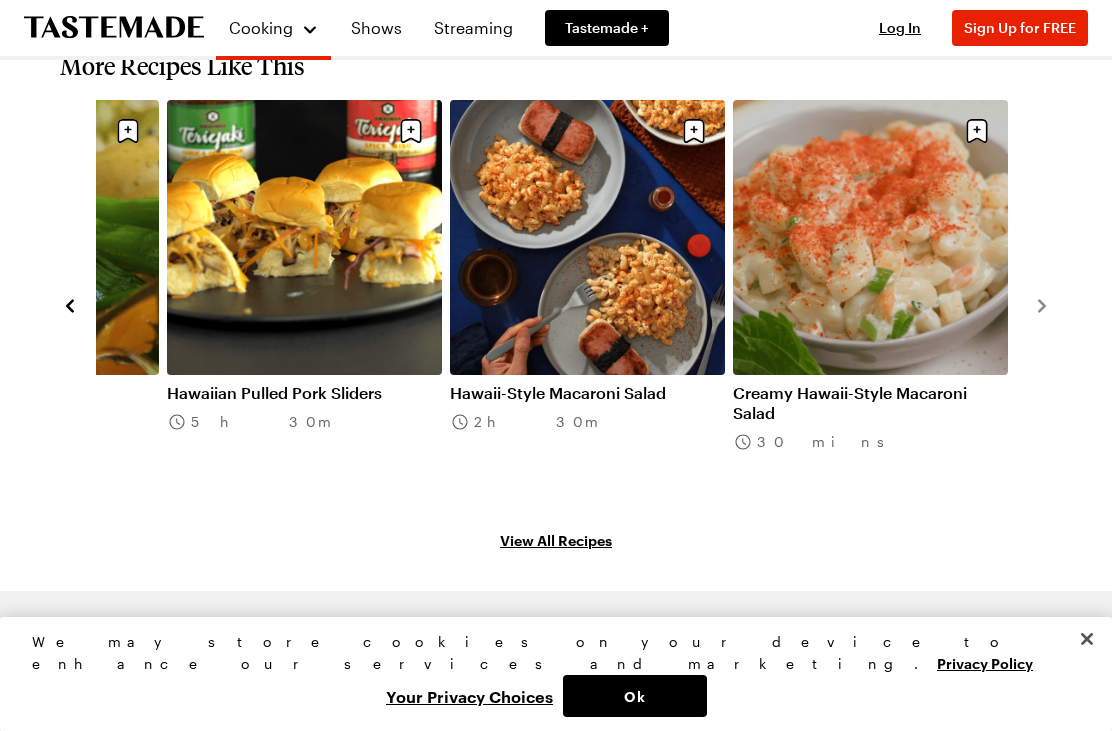 scroll, scrollTop: 2433, scrollLeft: 0, axis: vertical 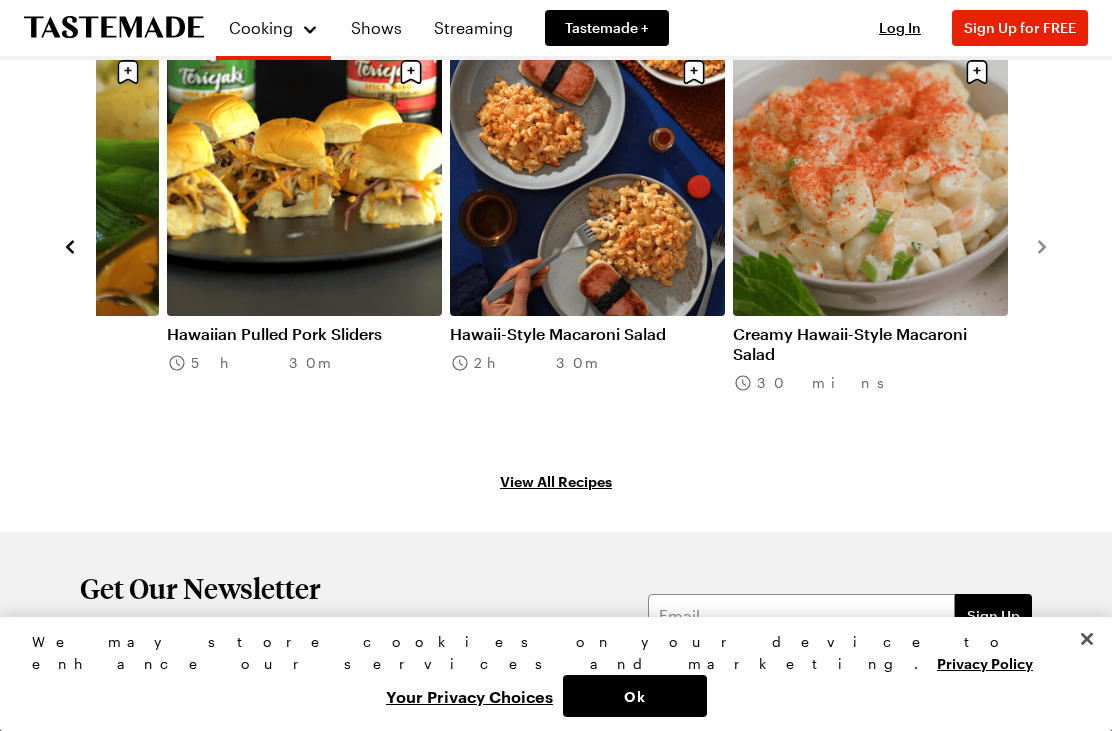 click on "View All Recipes" at bounding box center [556, 481] 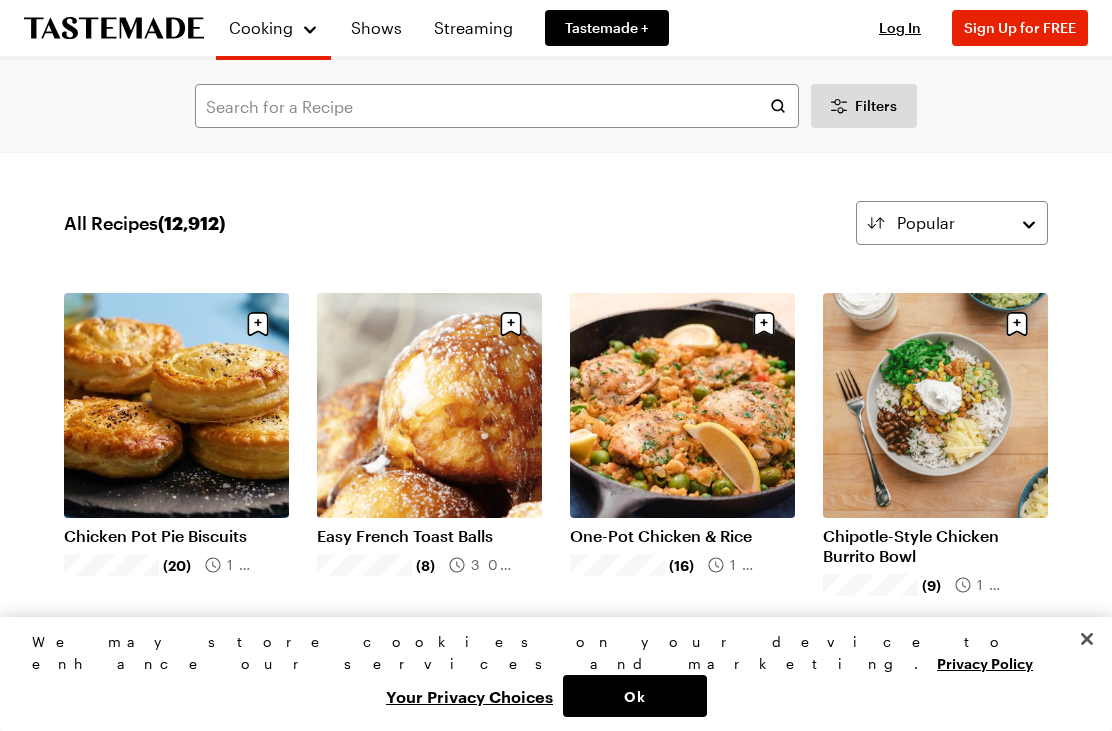 scroll, scrollTop: 0, scrollLeft: 0, axis: both 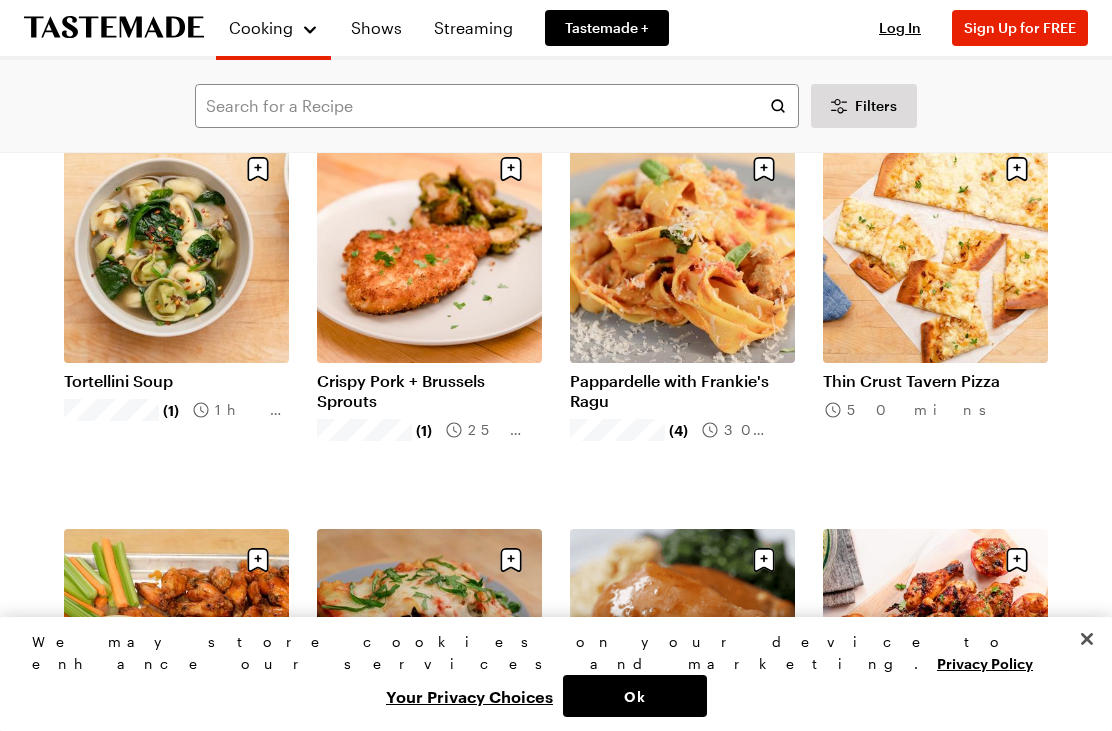 click on "Thin Crust Tavern Pizza" at bounding box center (935, 381) 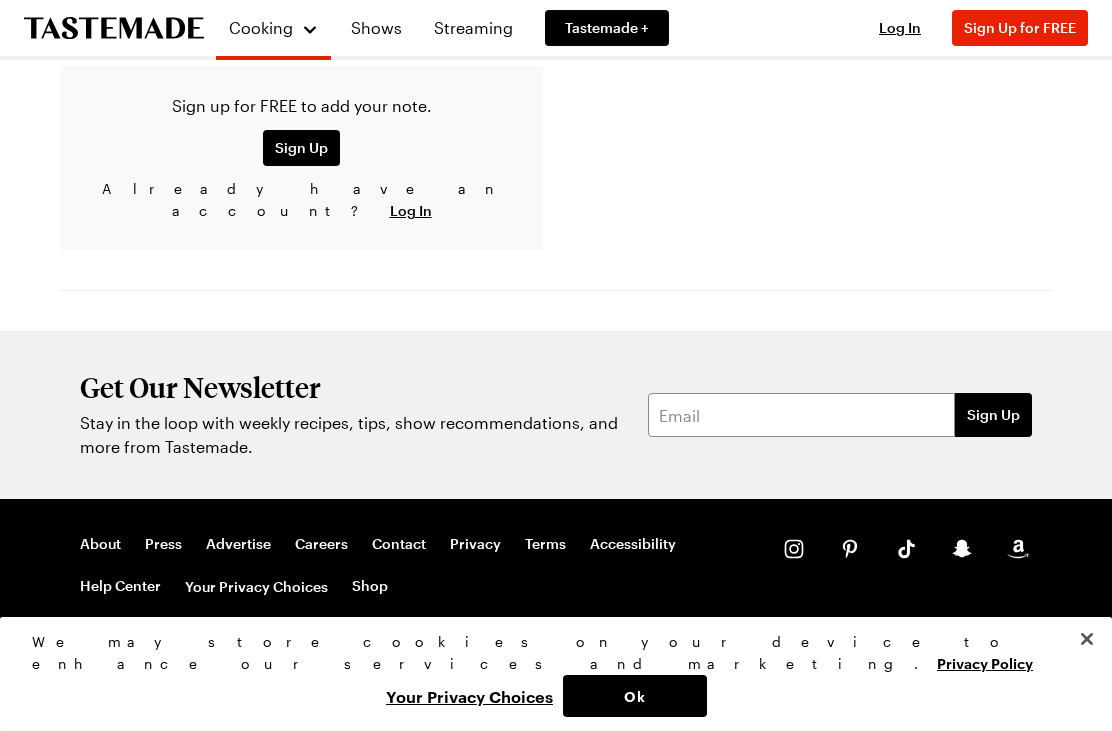 scroll, scrollTop: 0, scrollLeft: 0, axis: both 